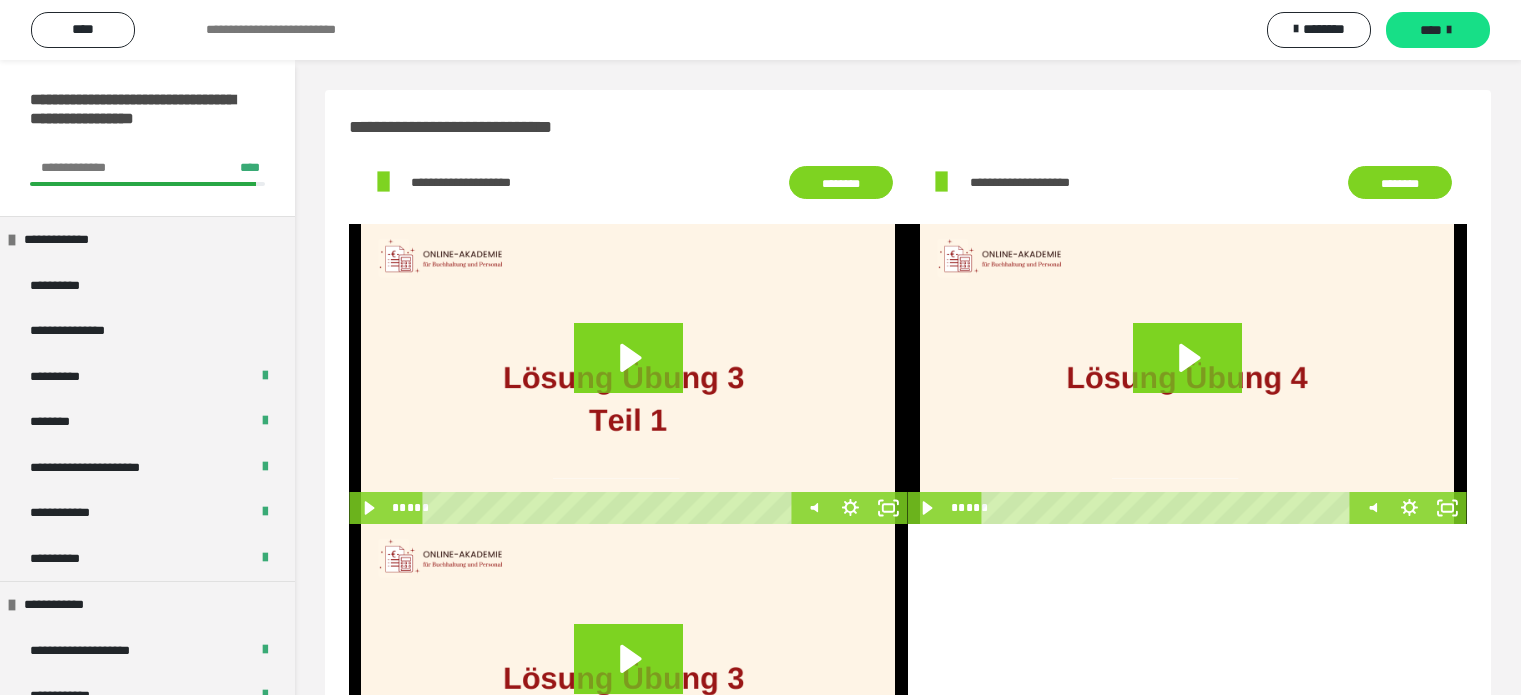 scroll, scrollTop: 184, scrollLeft: 0, axis: vertical 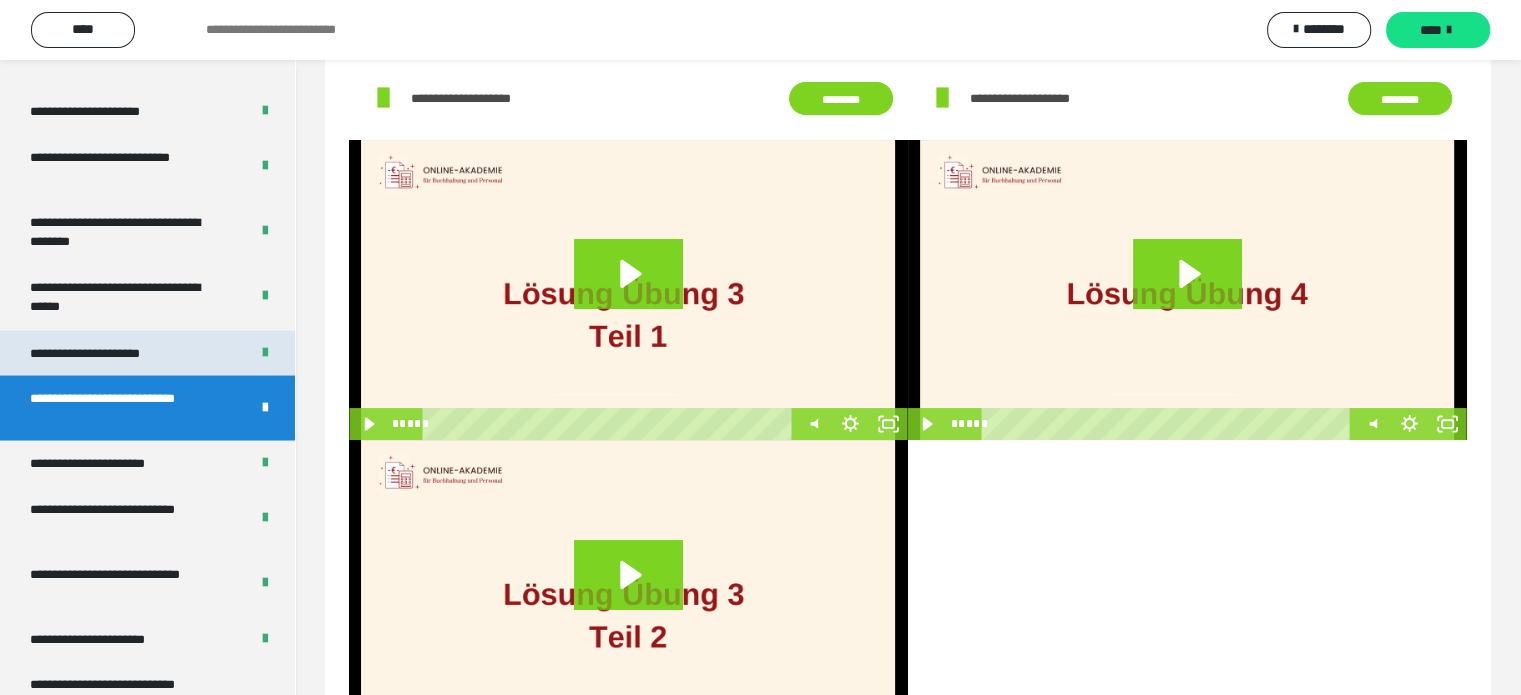 click on "**********" at bounding box center [109, 353] 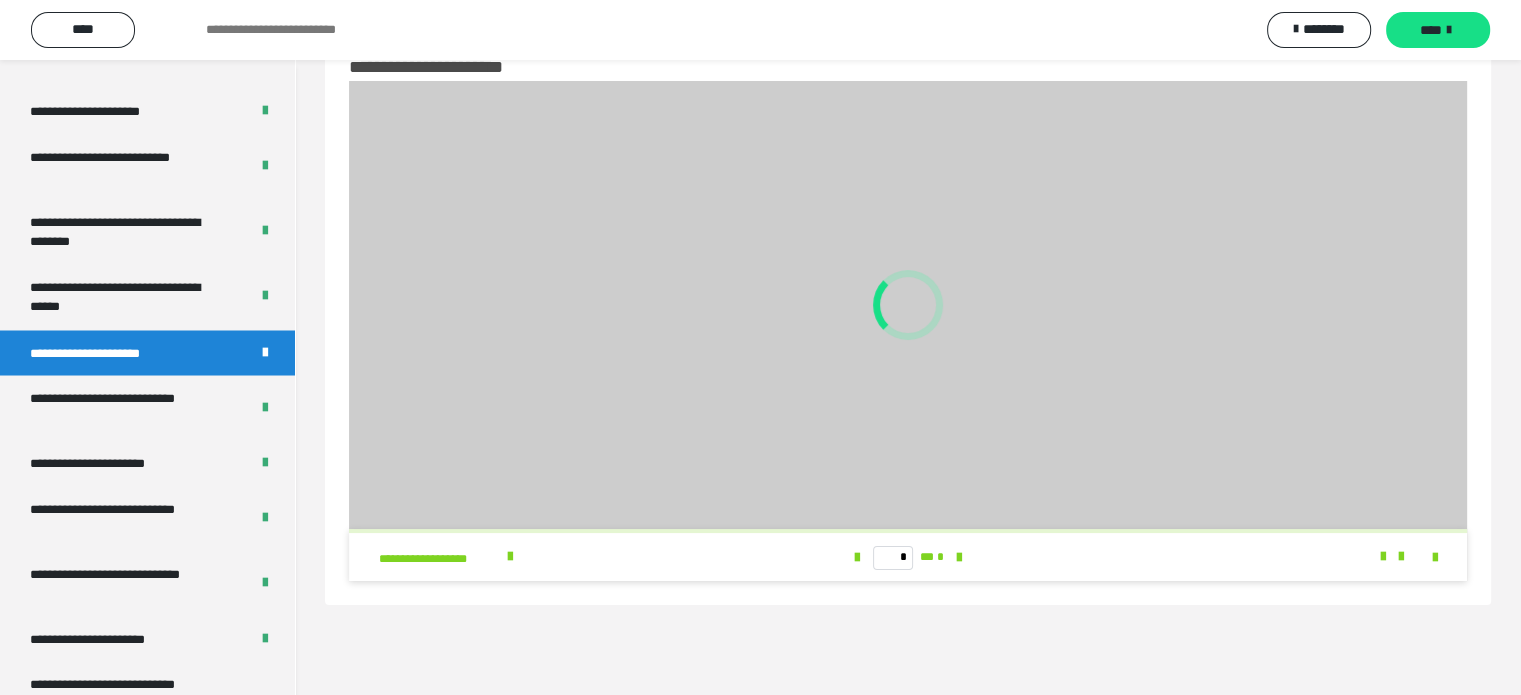 scroll, scrollTop: 60, scrollLeft: 0, axis: vertical 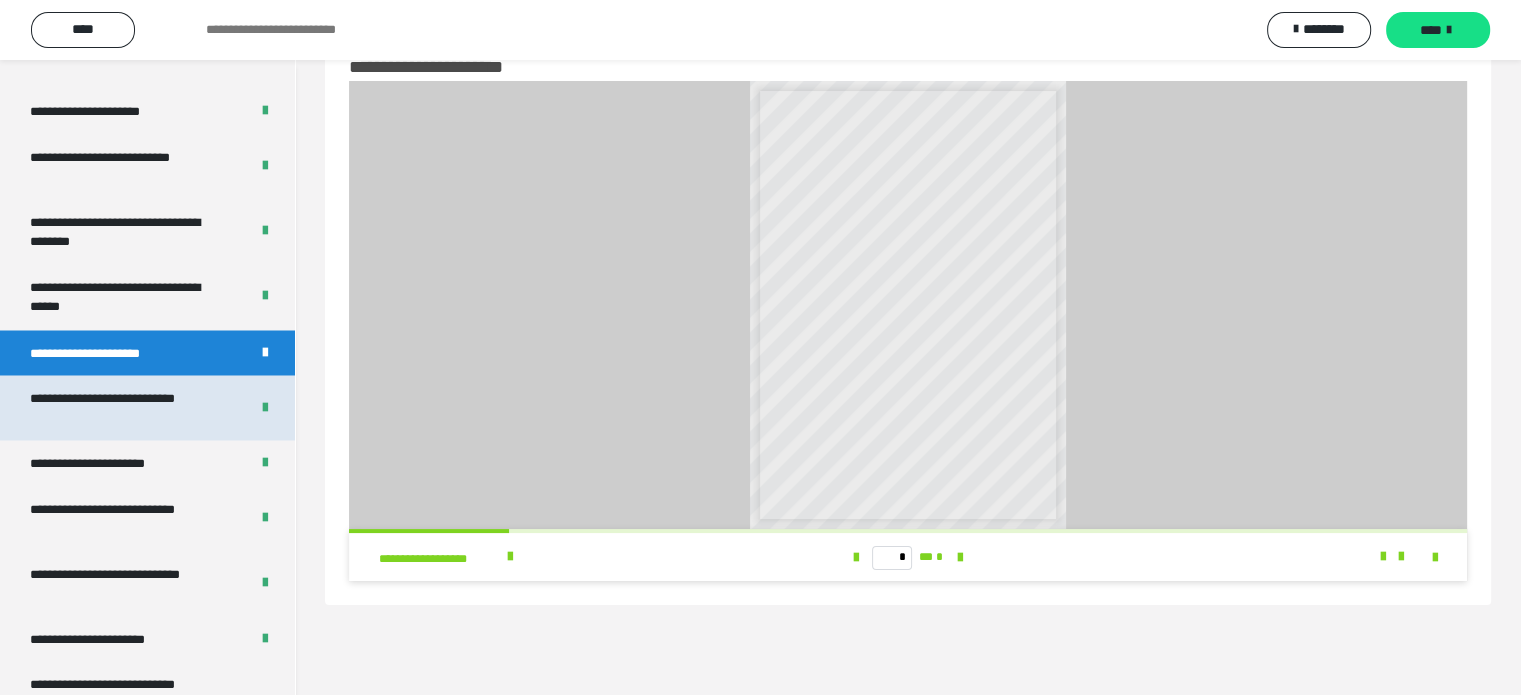 click on "**********" at bounding box center [124, 407] 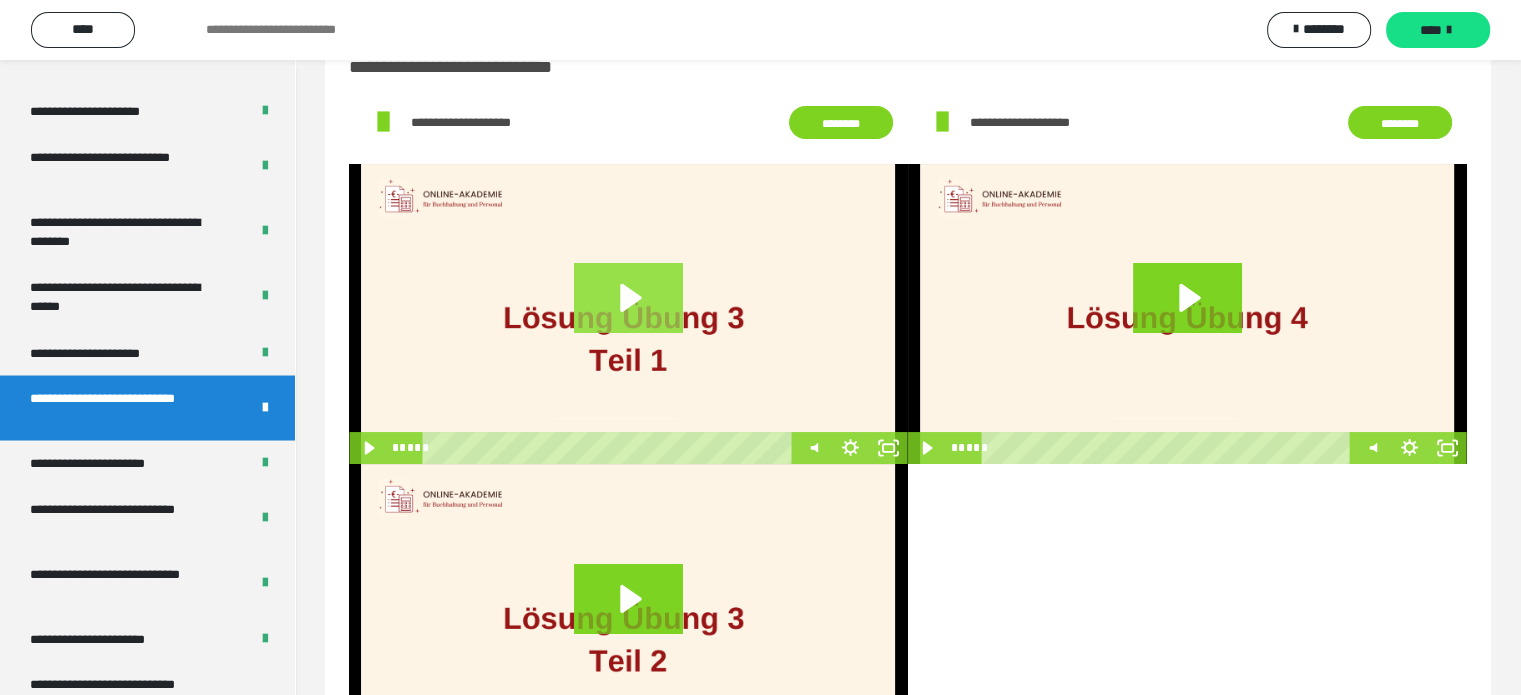 click 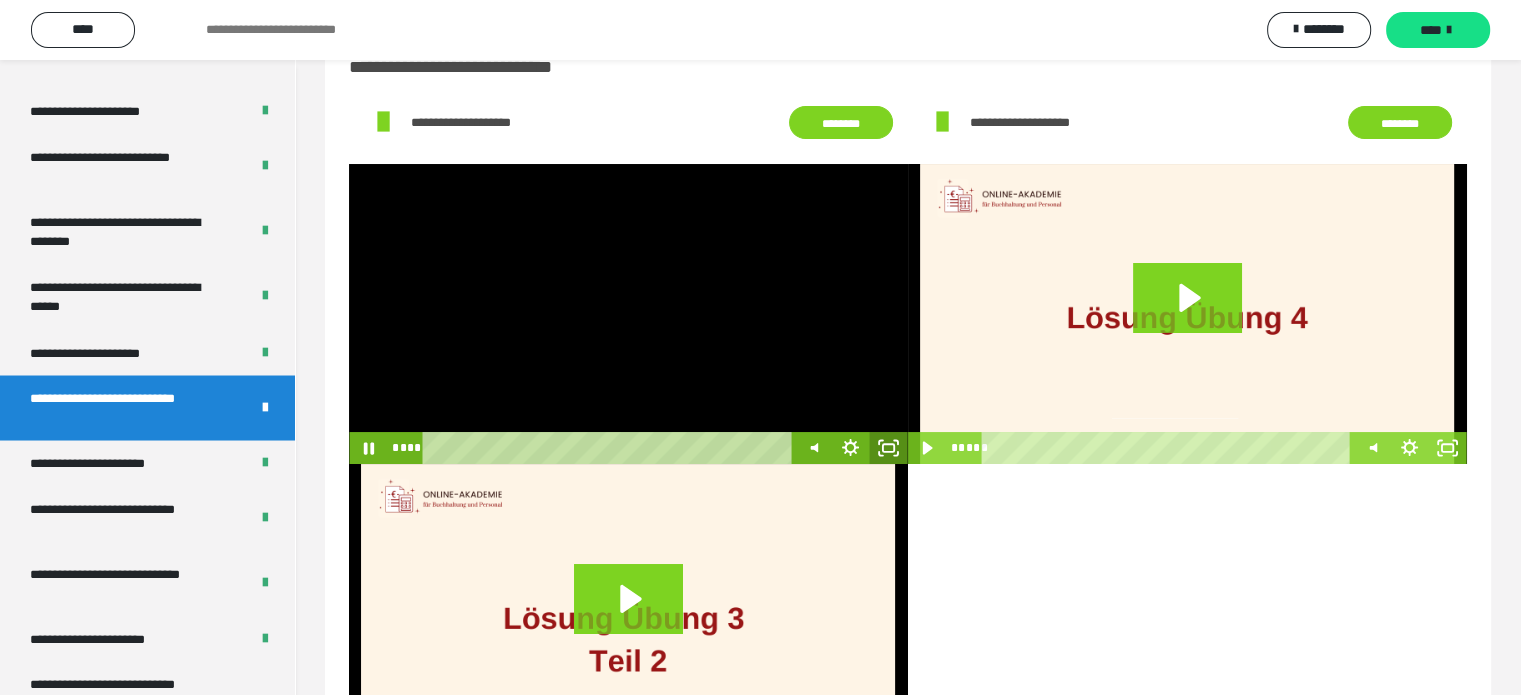 click 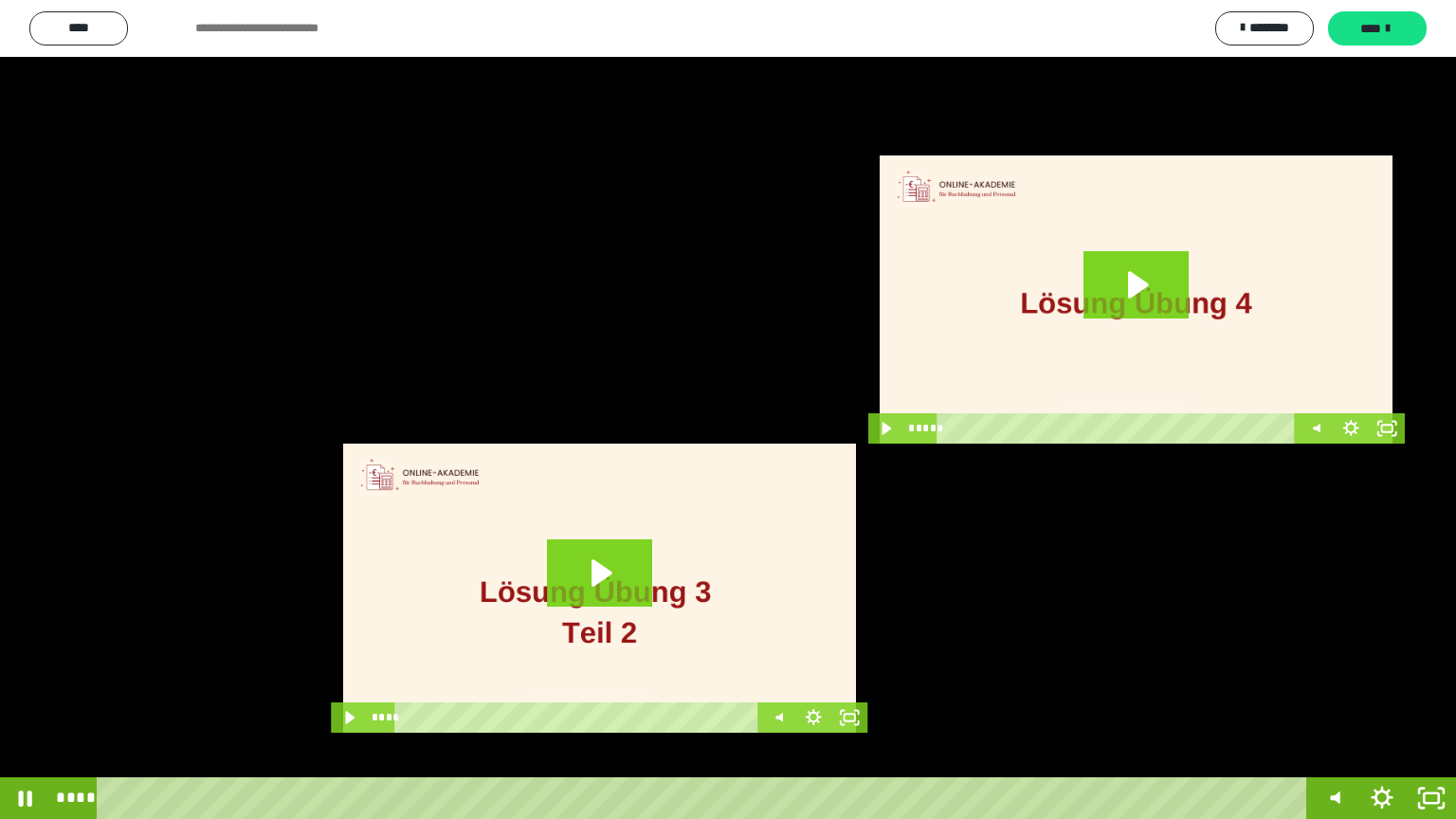 click at bounding box center (728, 410) 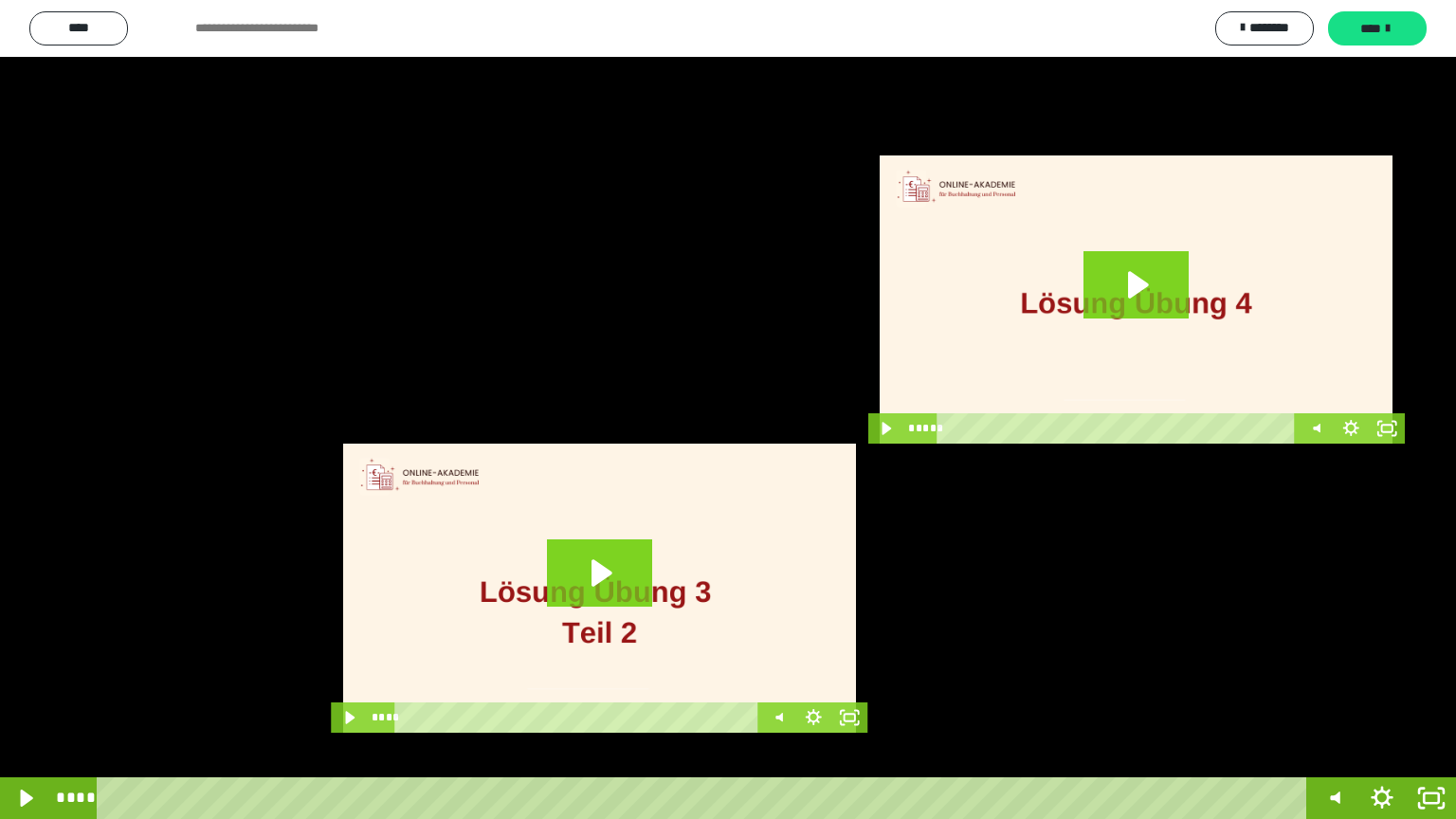 click at bounding box center (728, 410) 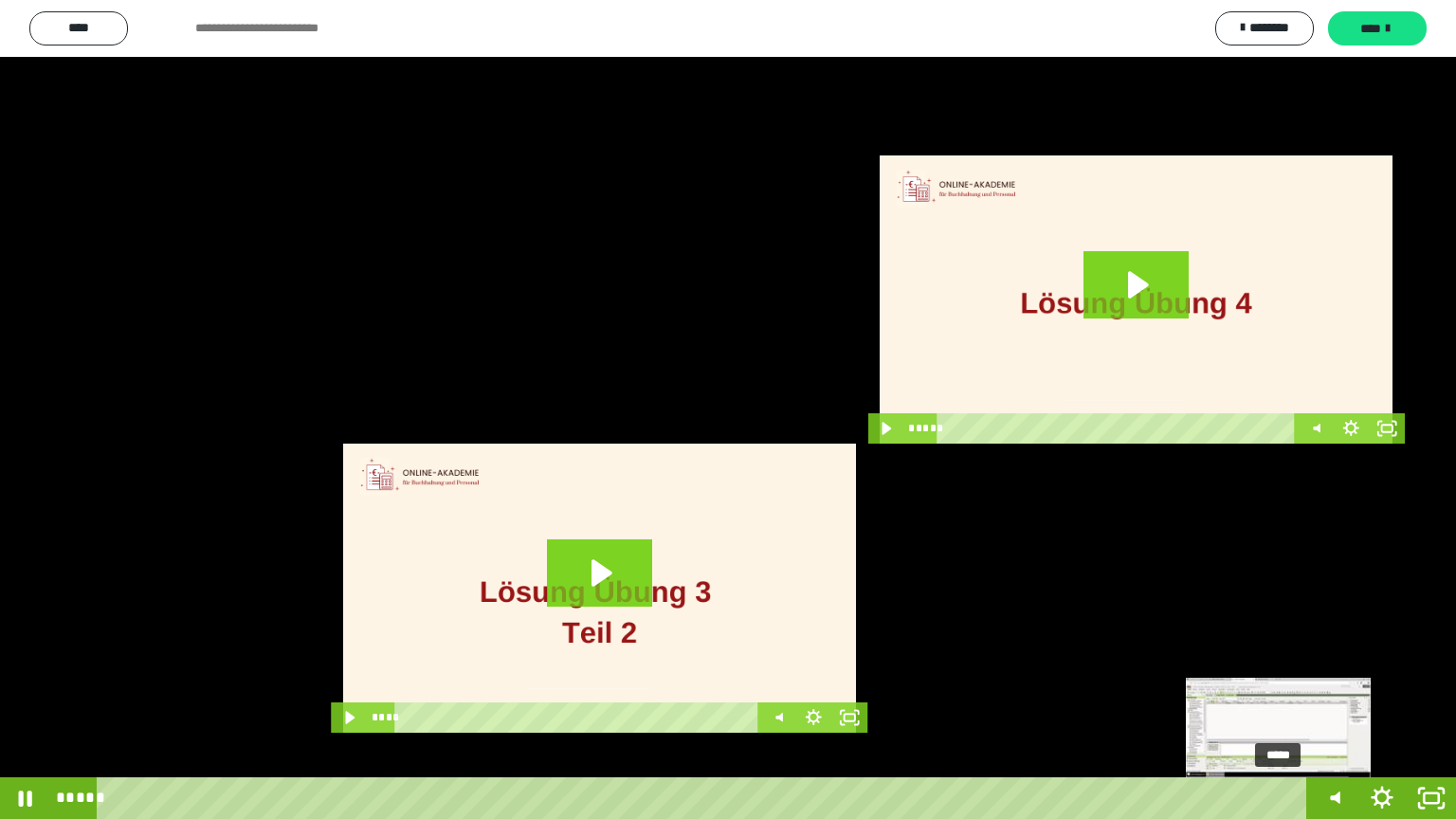 click on "*****" at bounding box center (705, 798) 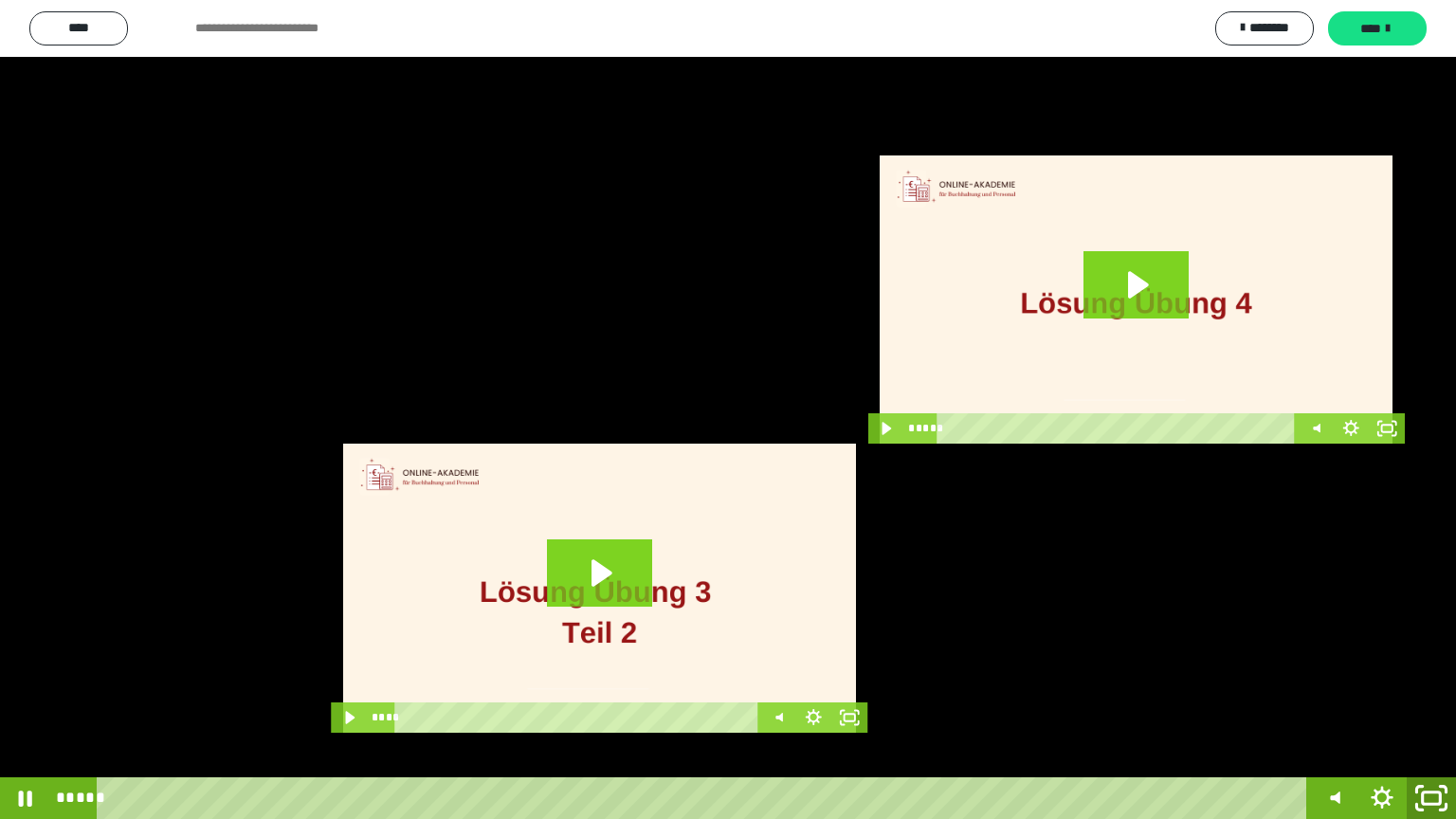 click 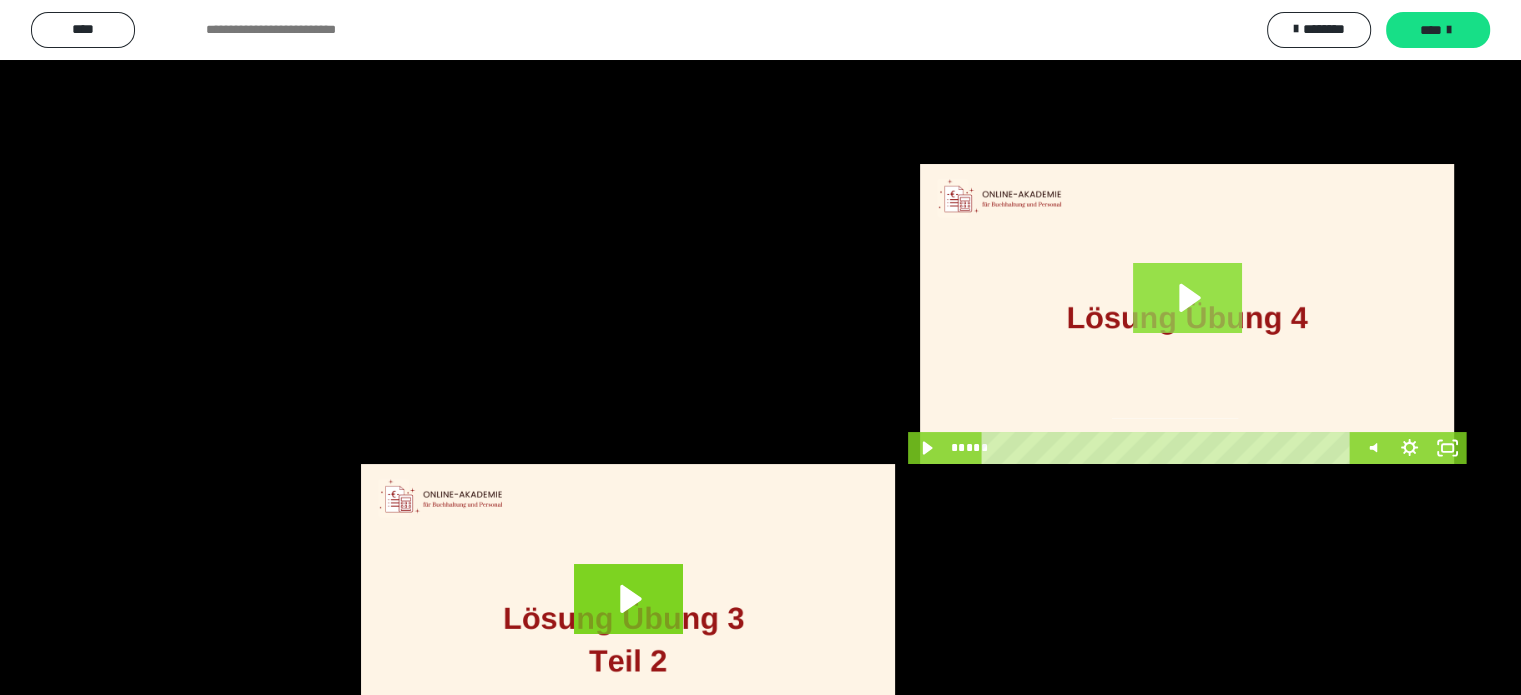 scroll, scrollTop: 160, scrollLeft: 0, axis: vertical 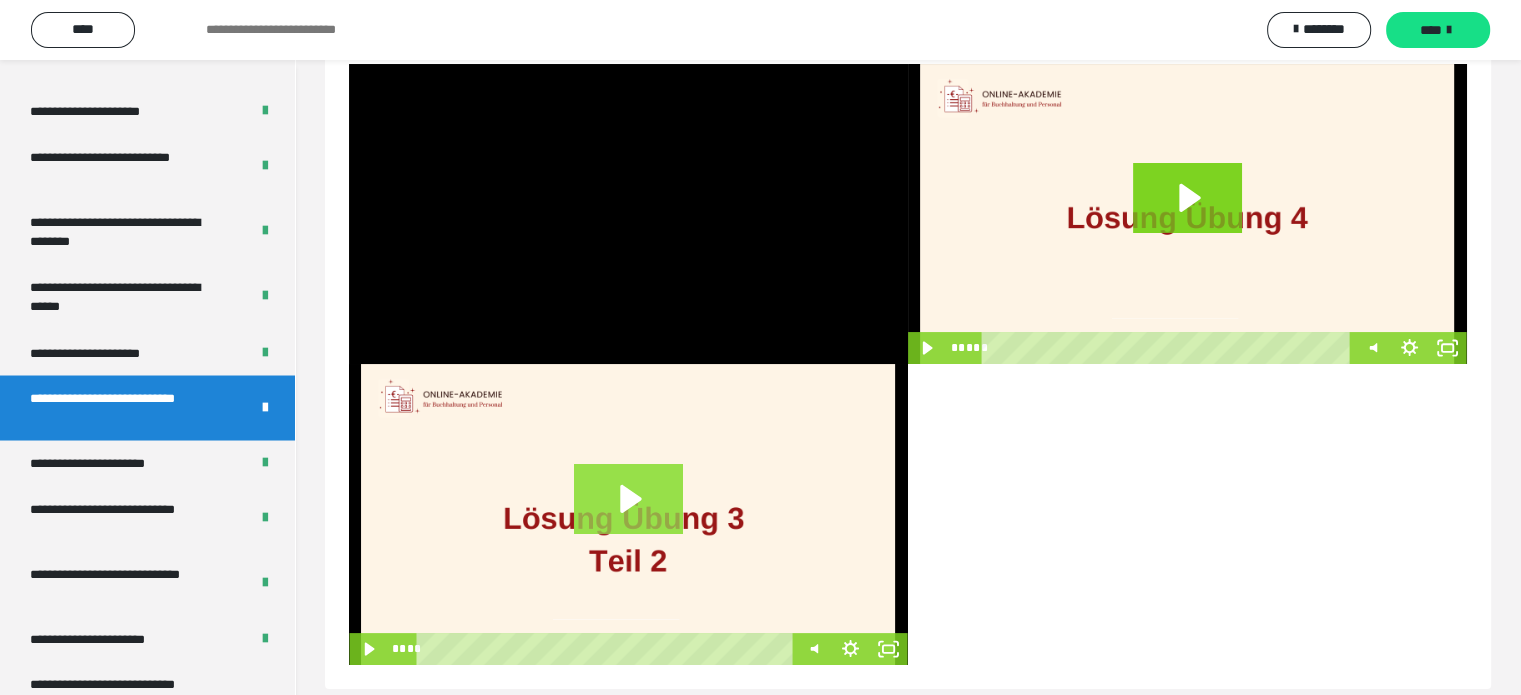 click 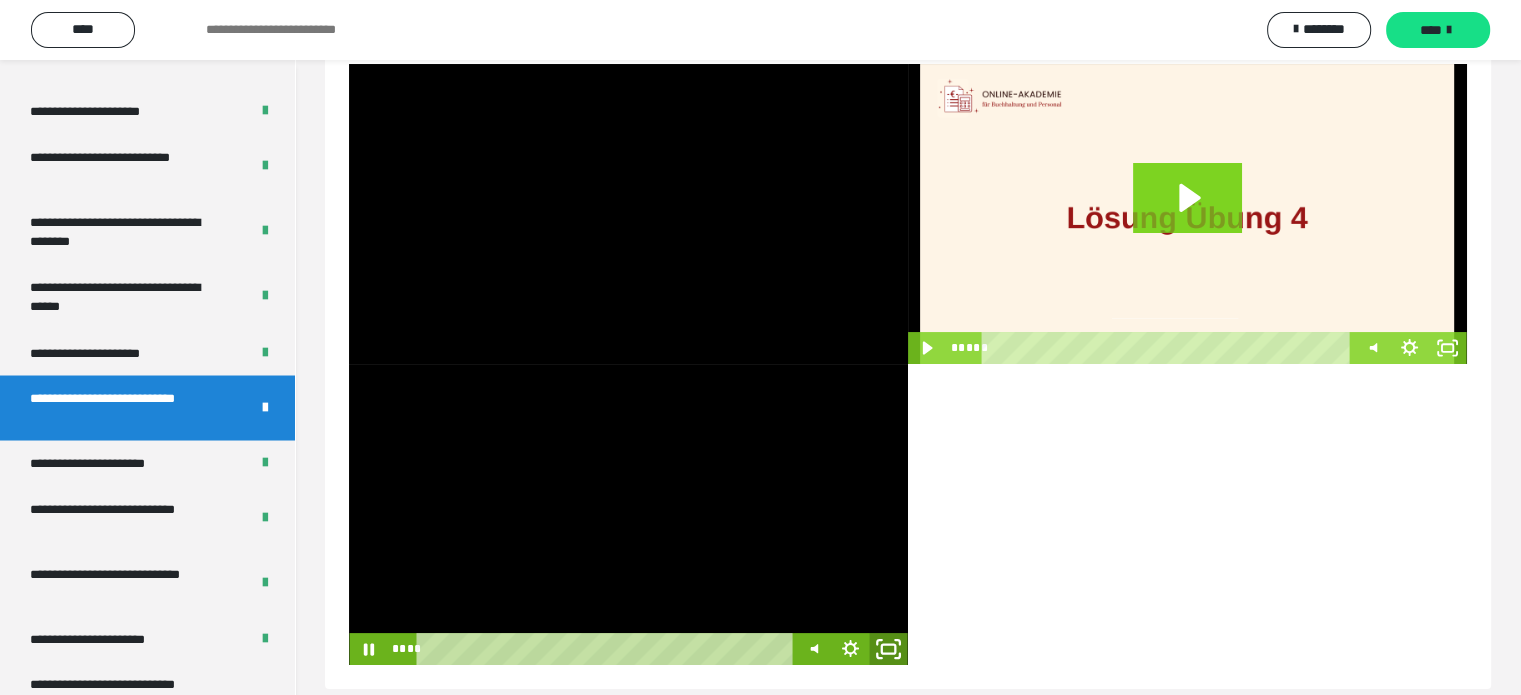click 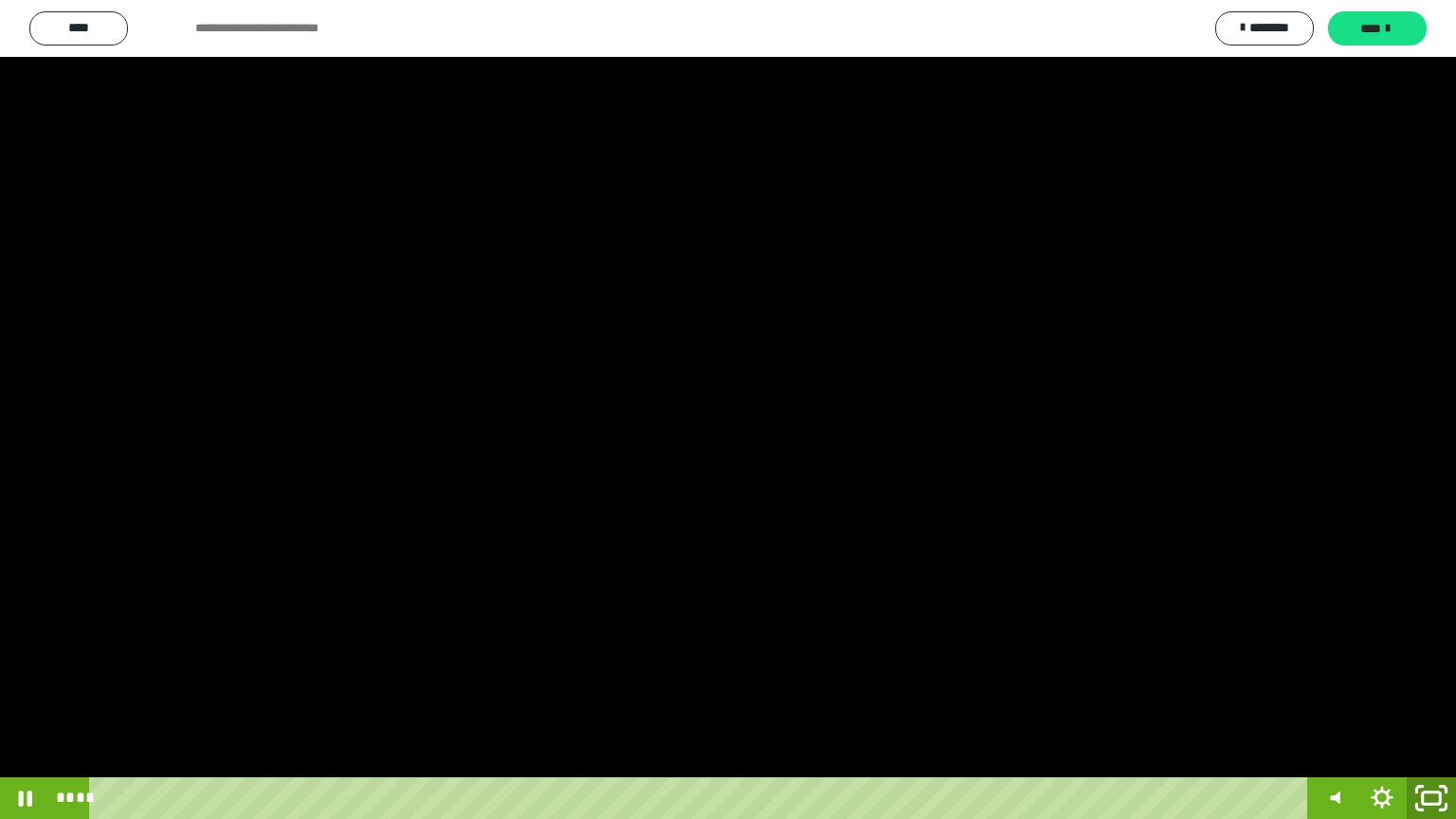 click 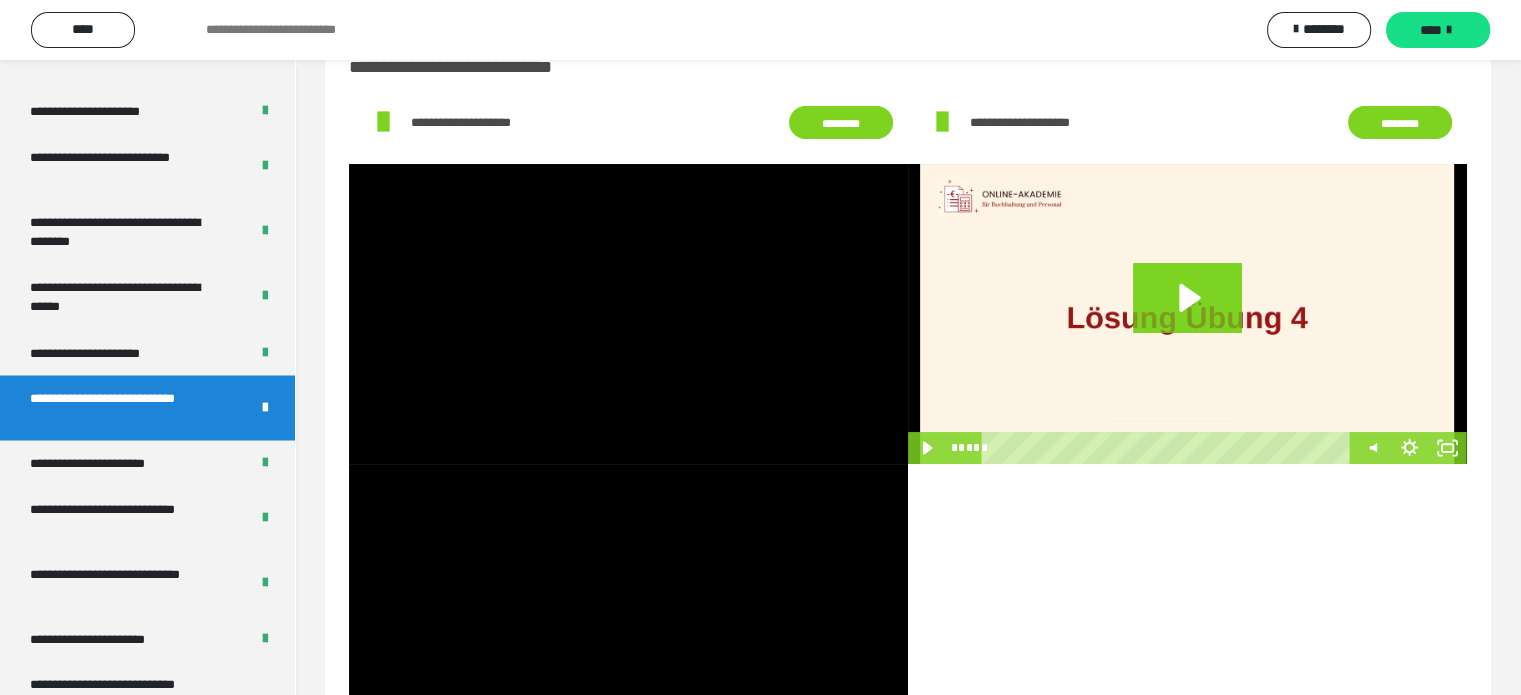 click at bounding box center (628, 614) 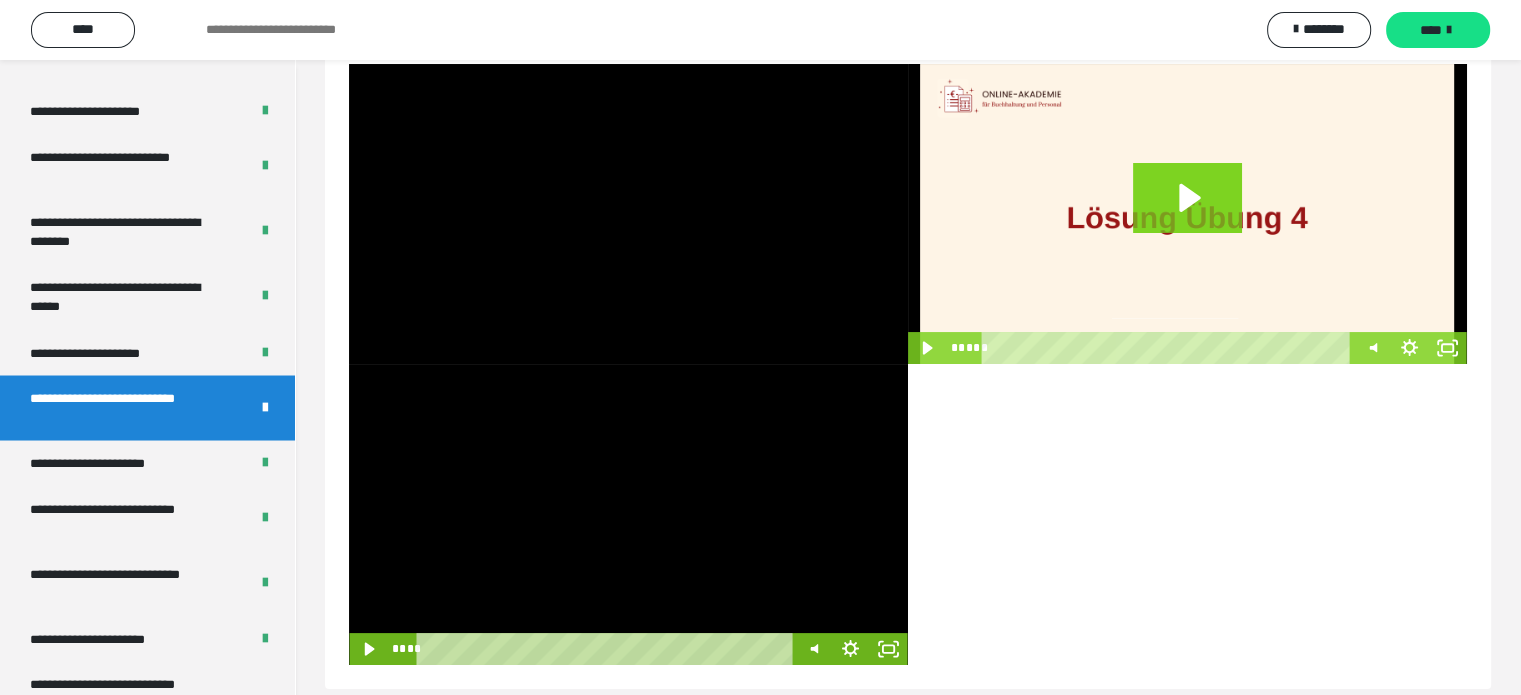 scroll, scrollTop: 184, scrollLeft: 0, axis: vertical 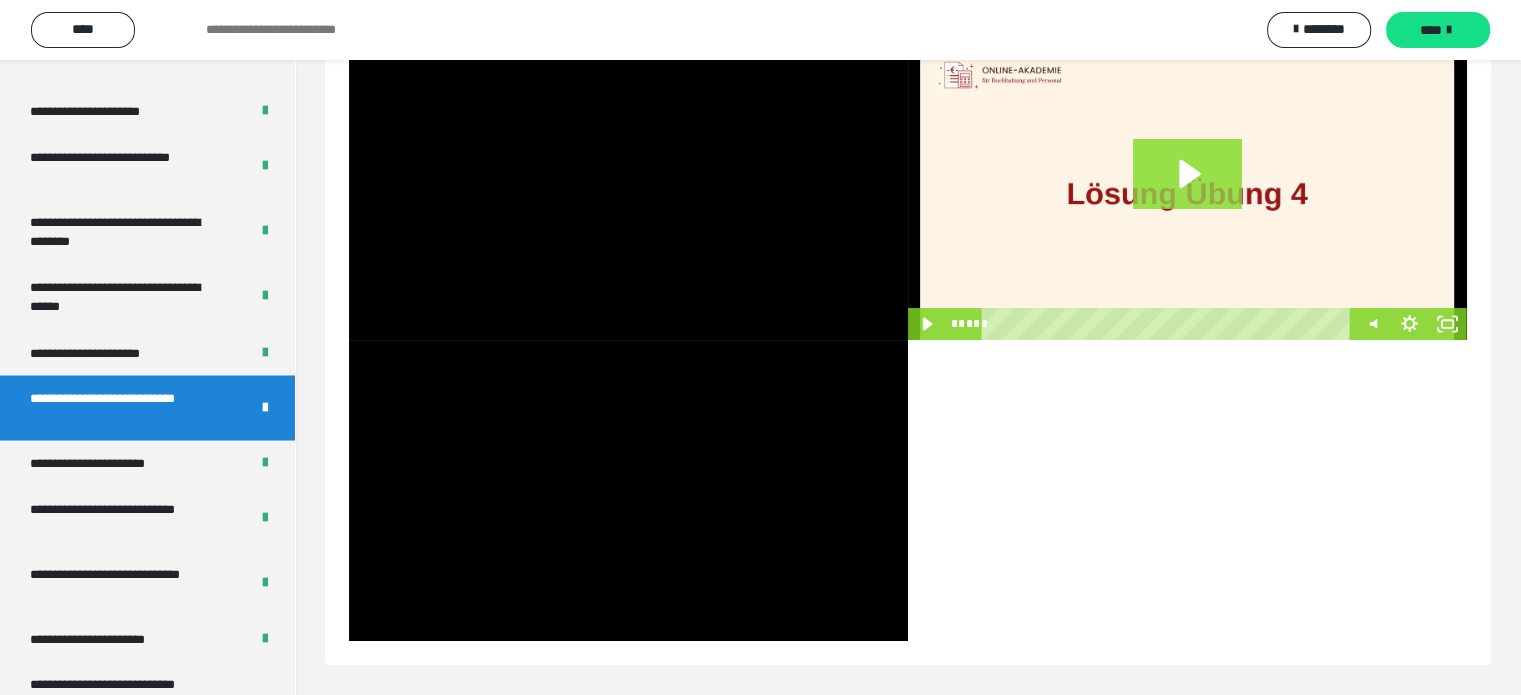 click 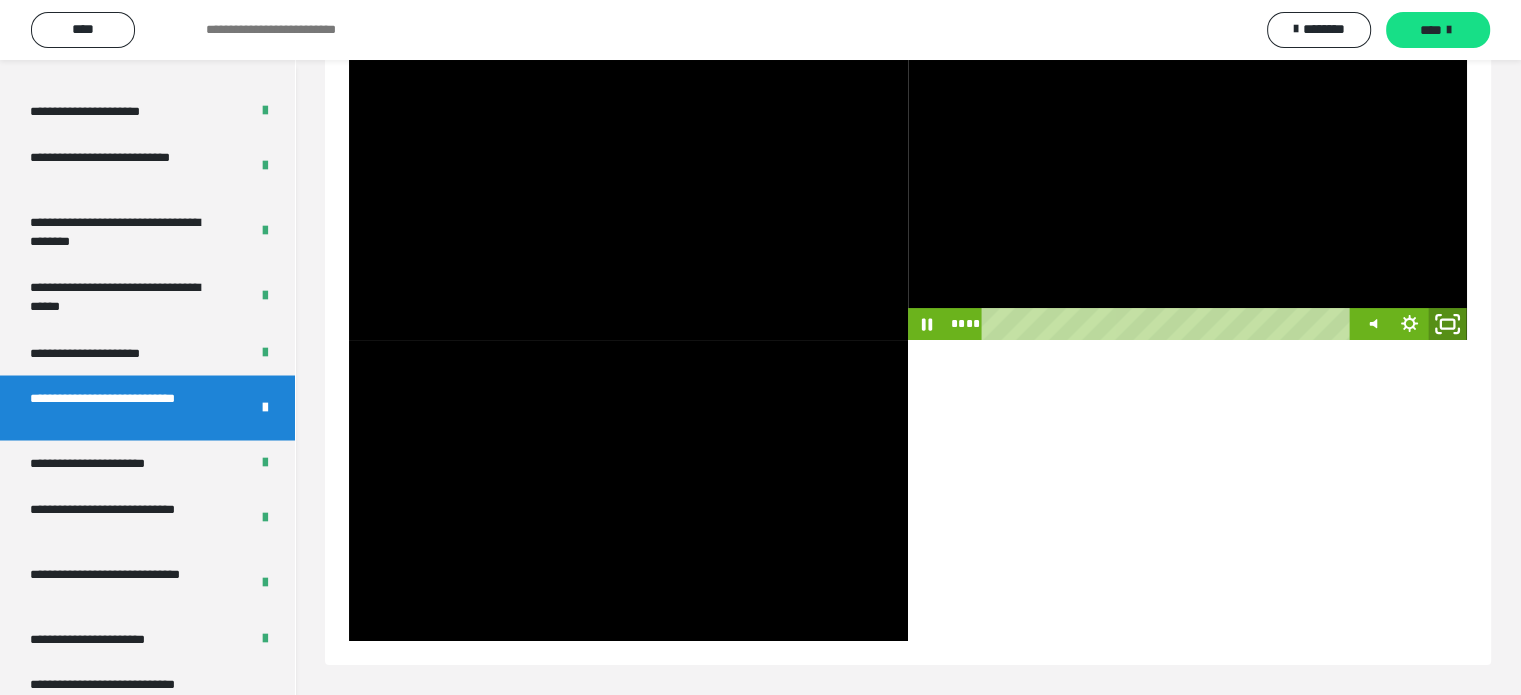 click 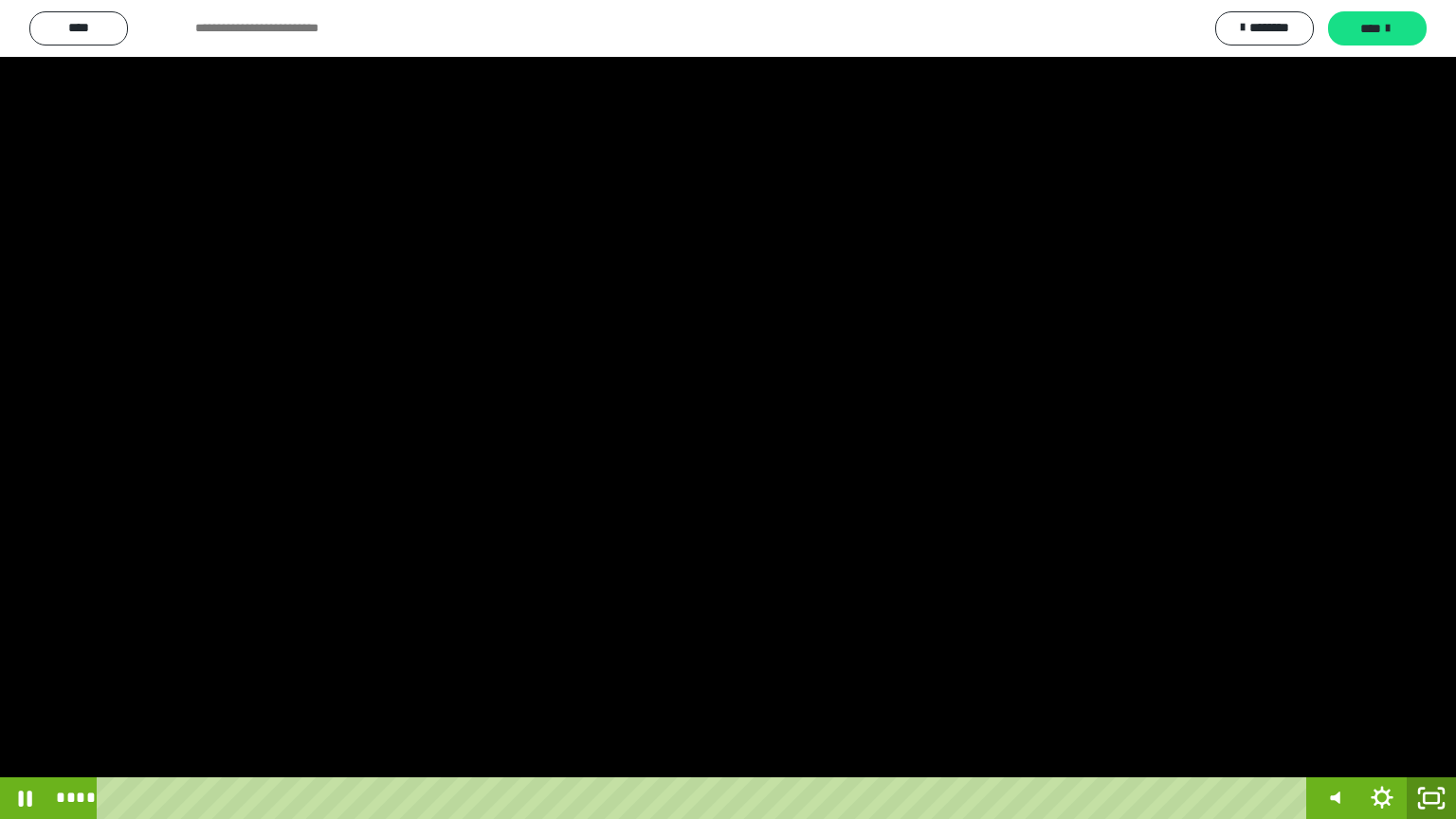 click 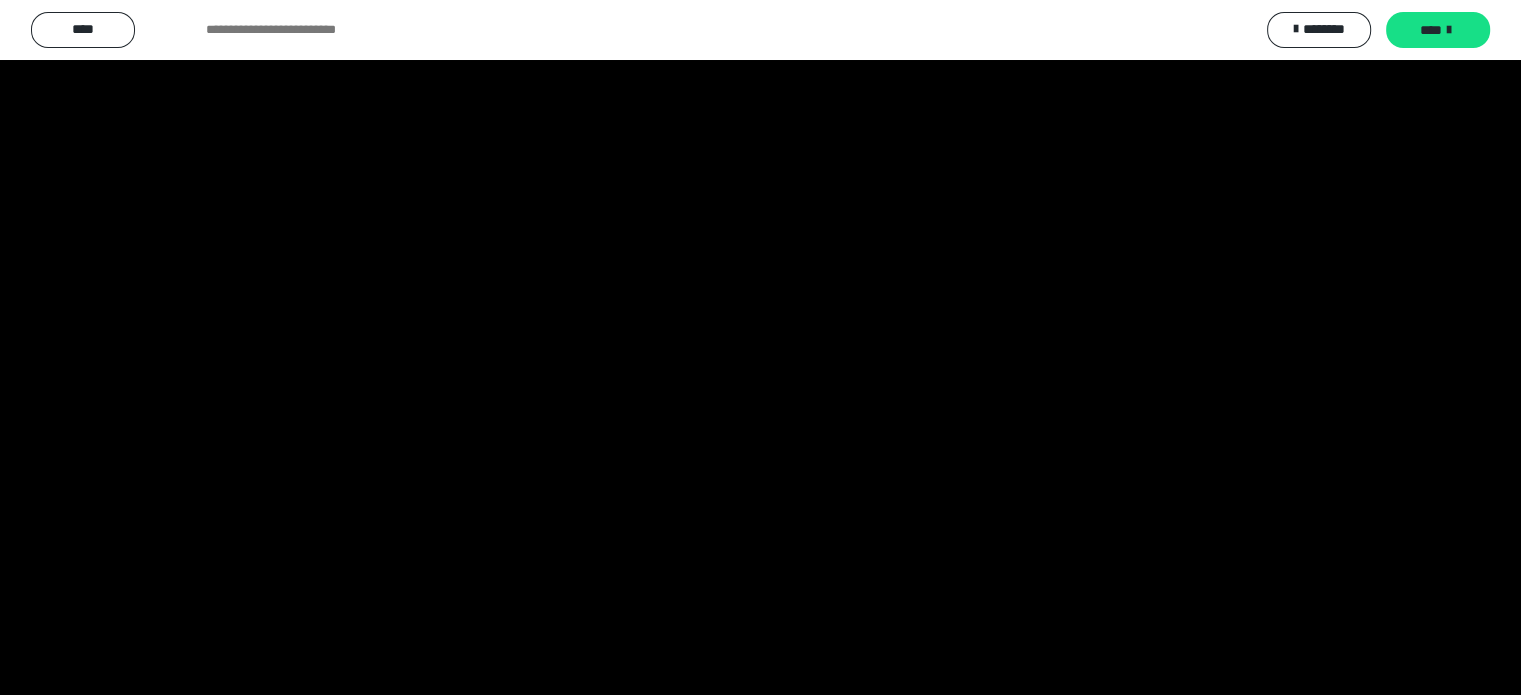 scroll, scrollTop: 184, scrollLeft: 0, axis: vertical 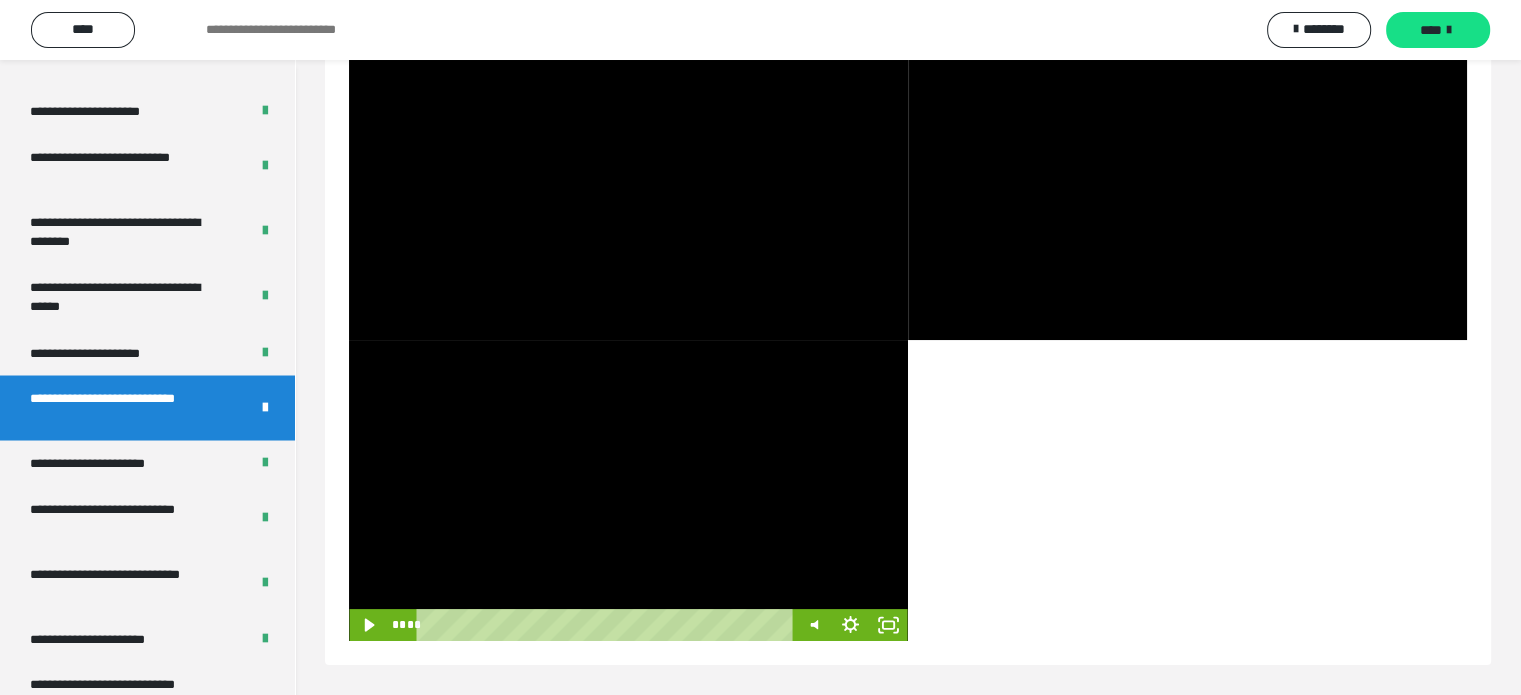 click at bounding box center [628, 490] 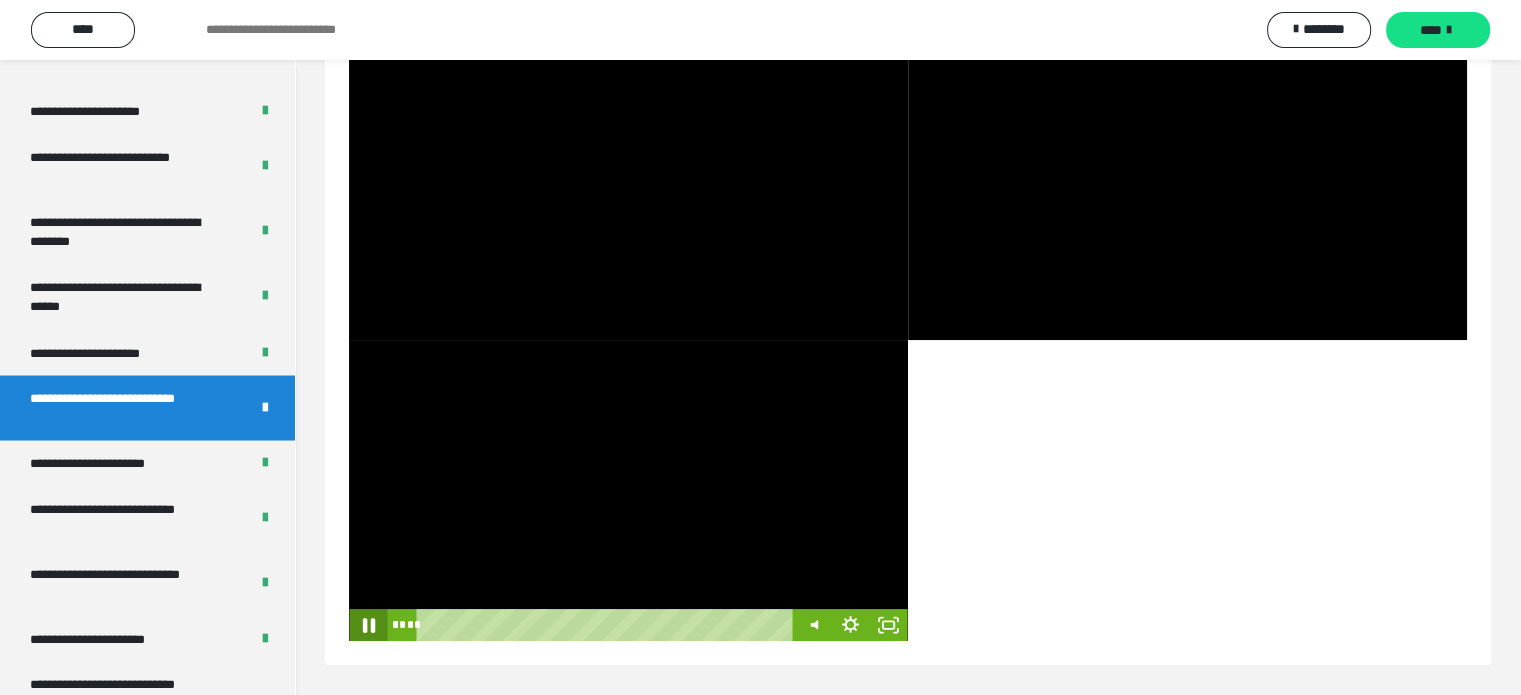 click 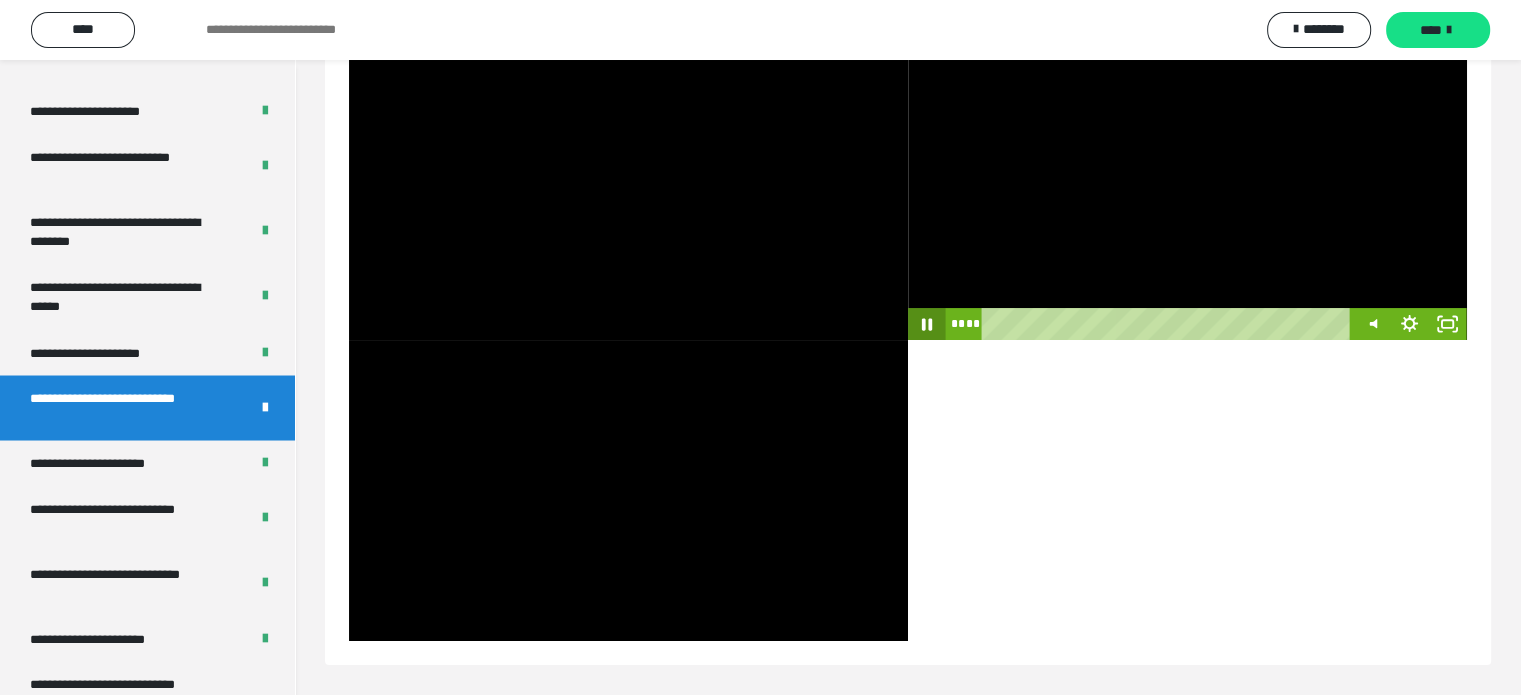 click 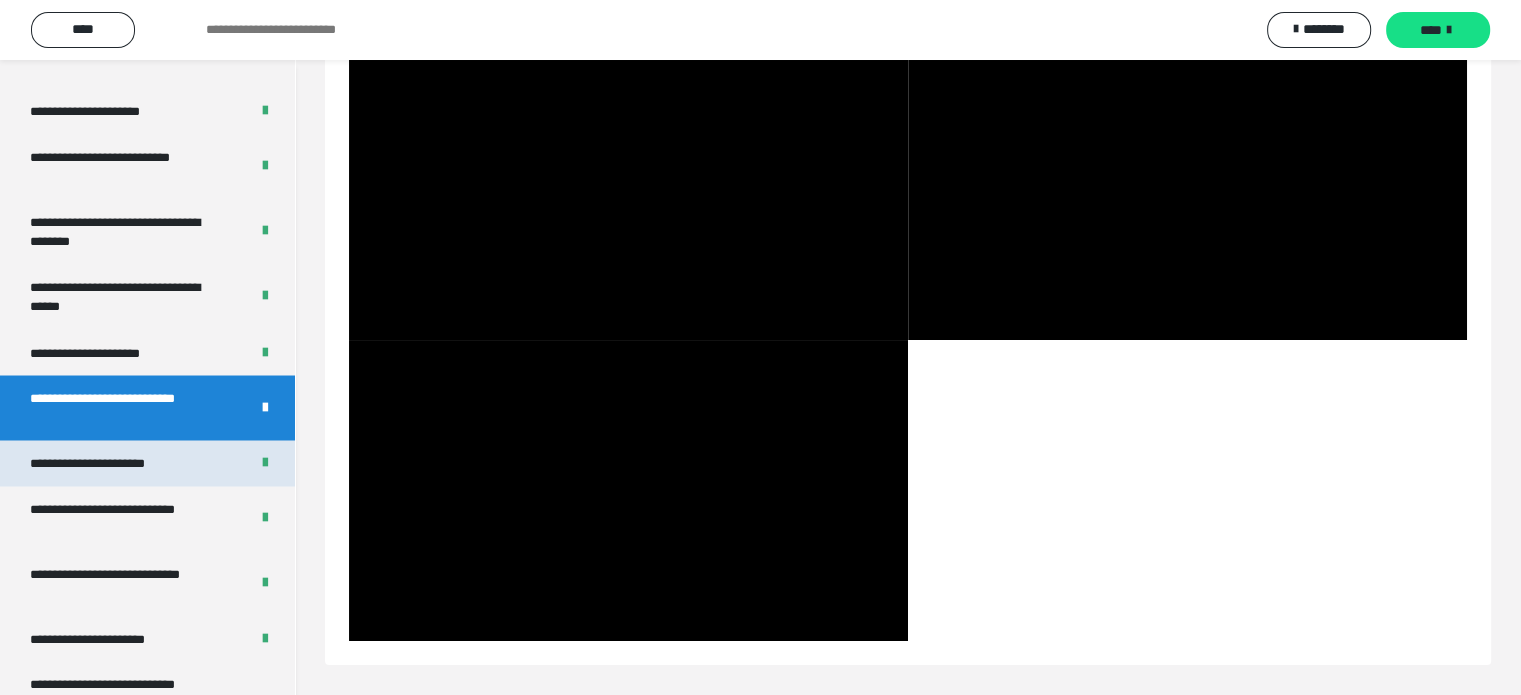 click on "**********" at bounding box center (111, 463) 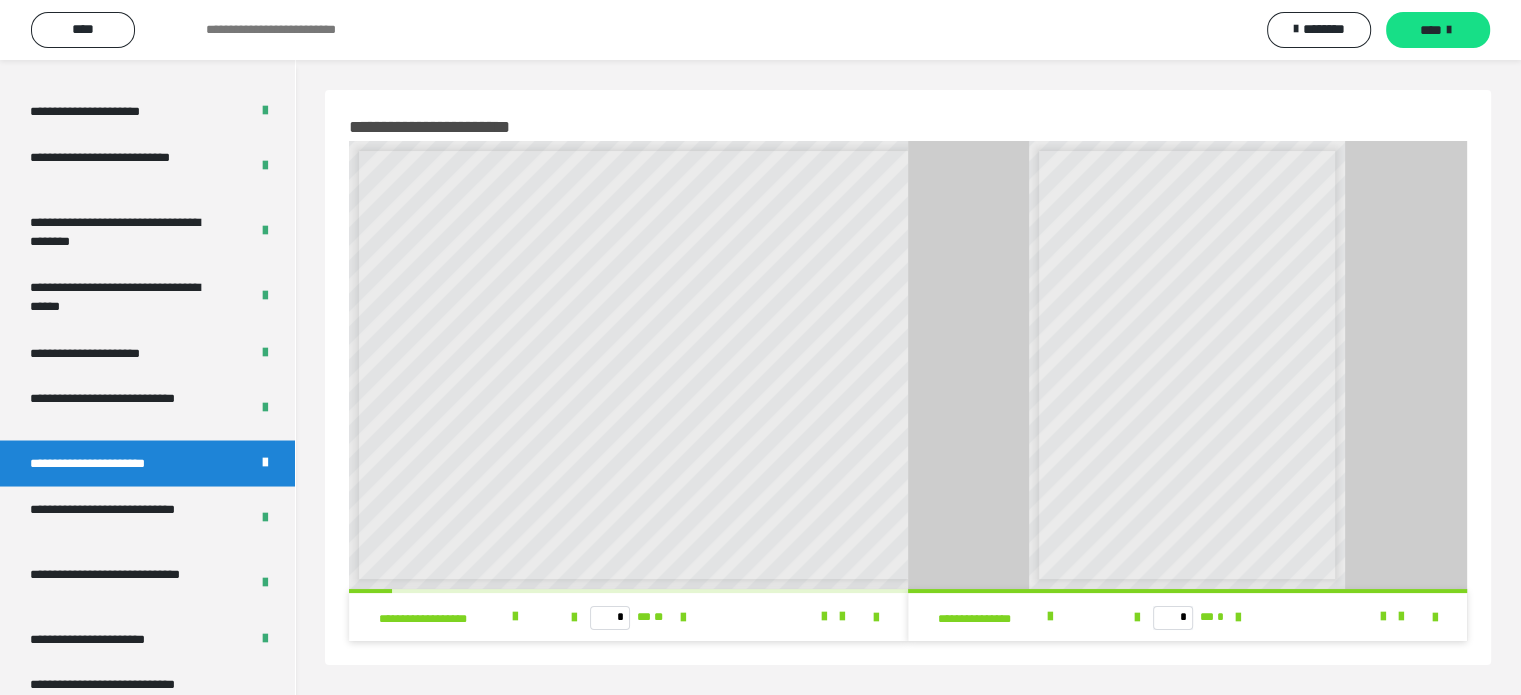 scroll, scrollTop: 60, scrollLeft: 0, axis: vertical 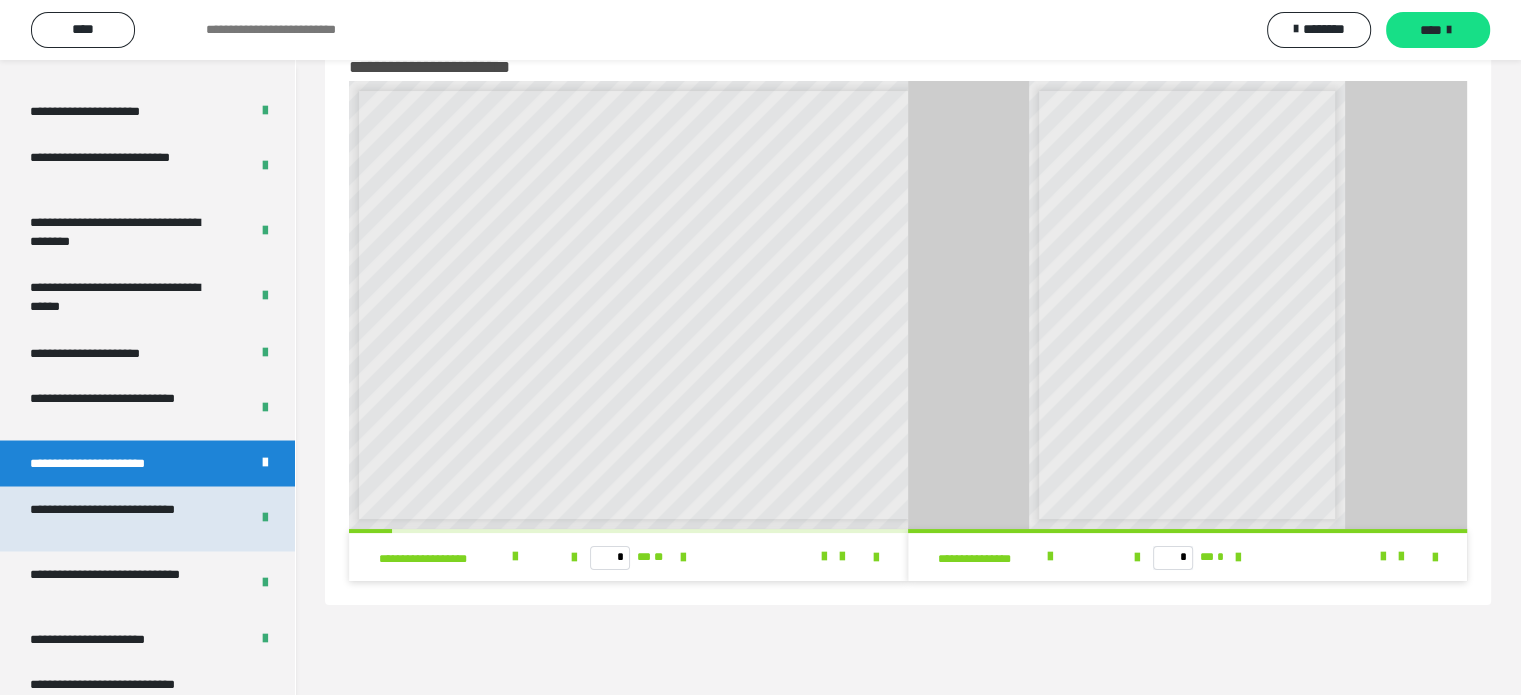click on "**********" at bounding box center [124, 518] 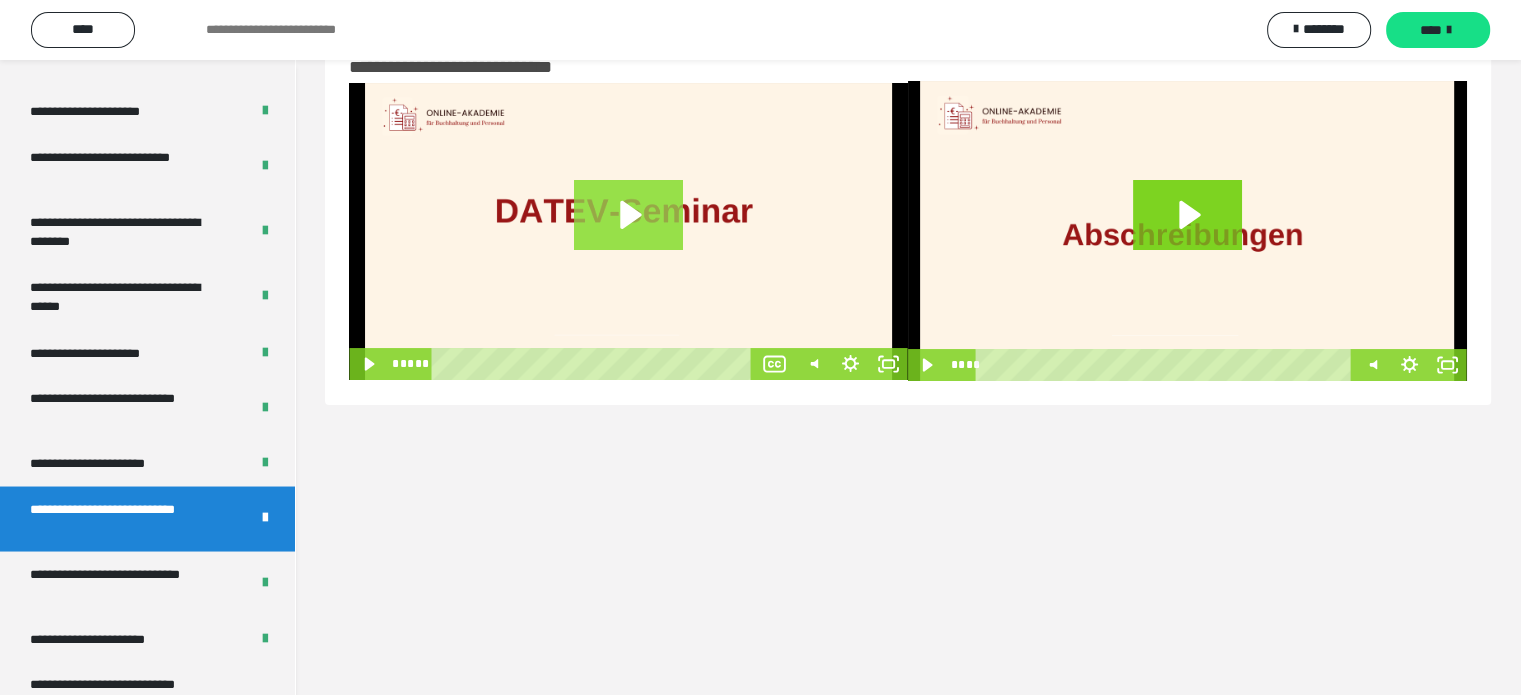 scroll, scrollTop: 0, scrollLeft: 0, axis: both 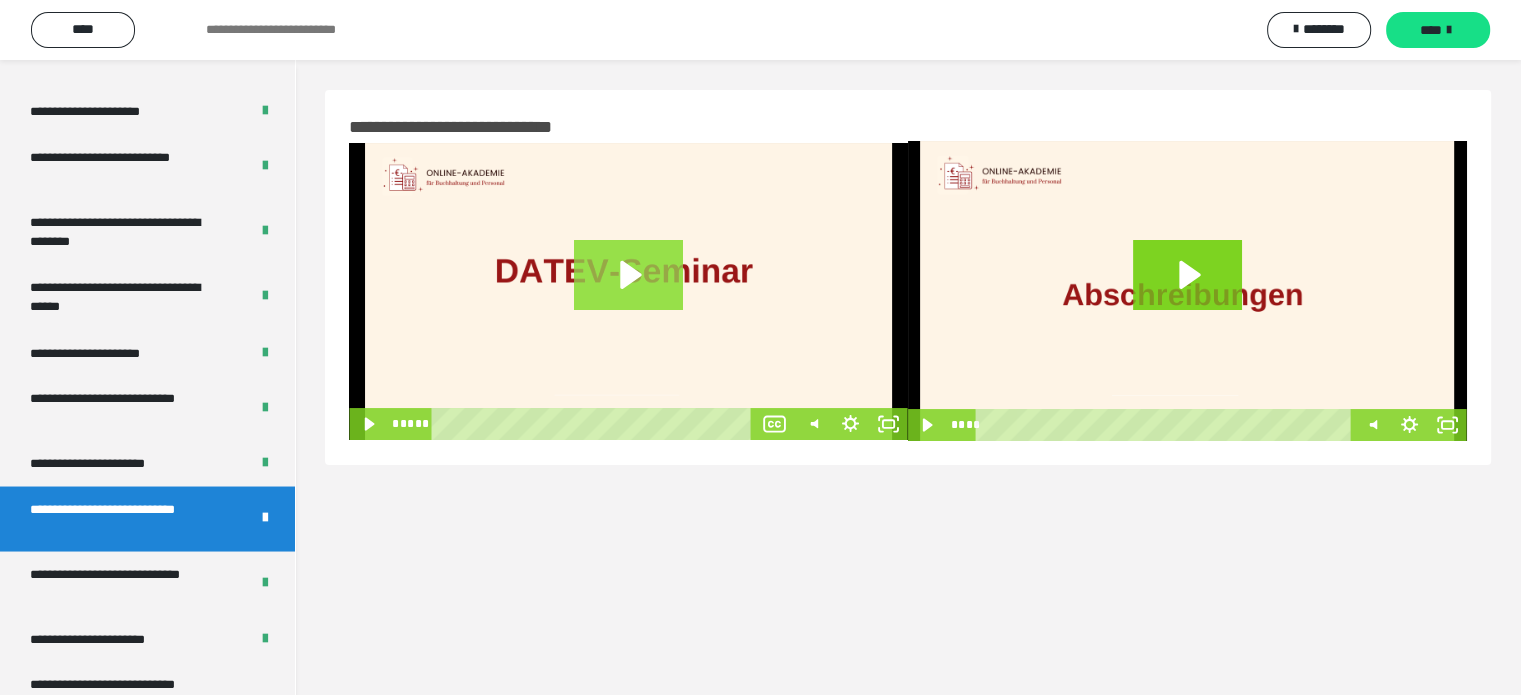 click 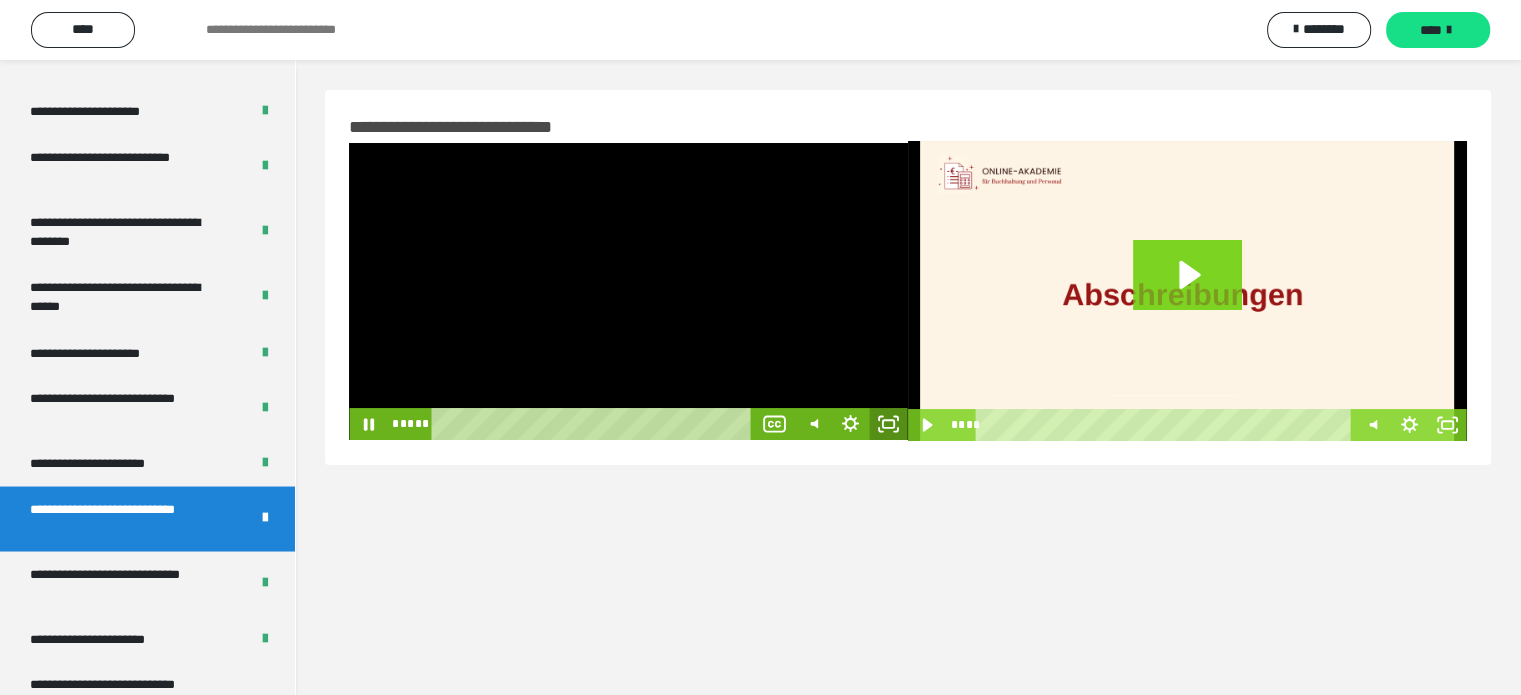 click 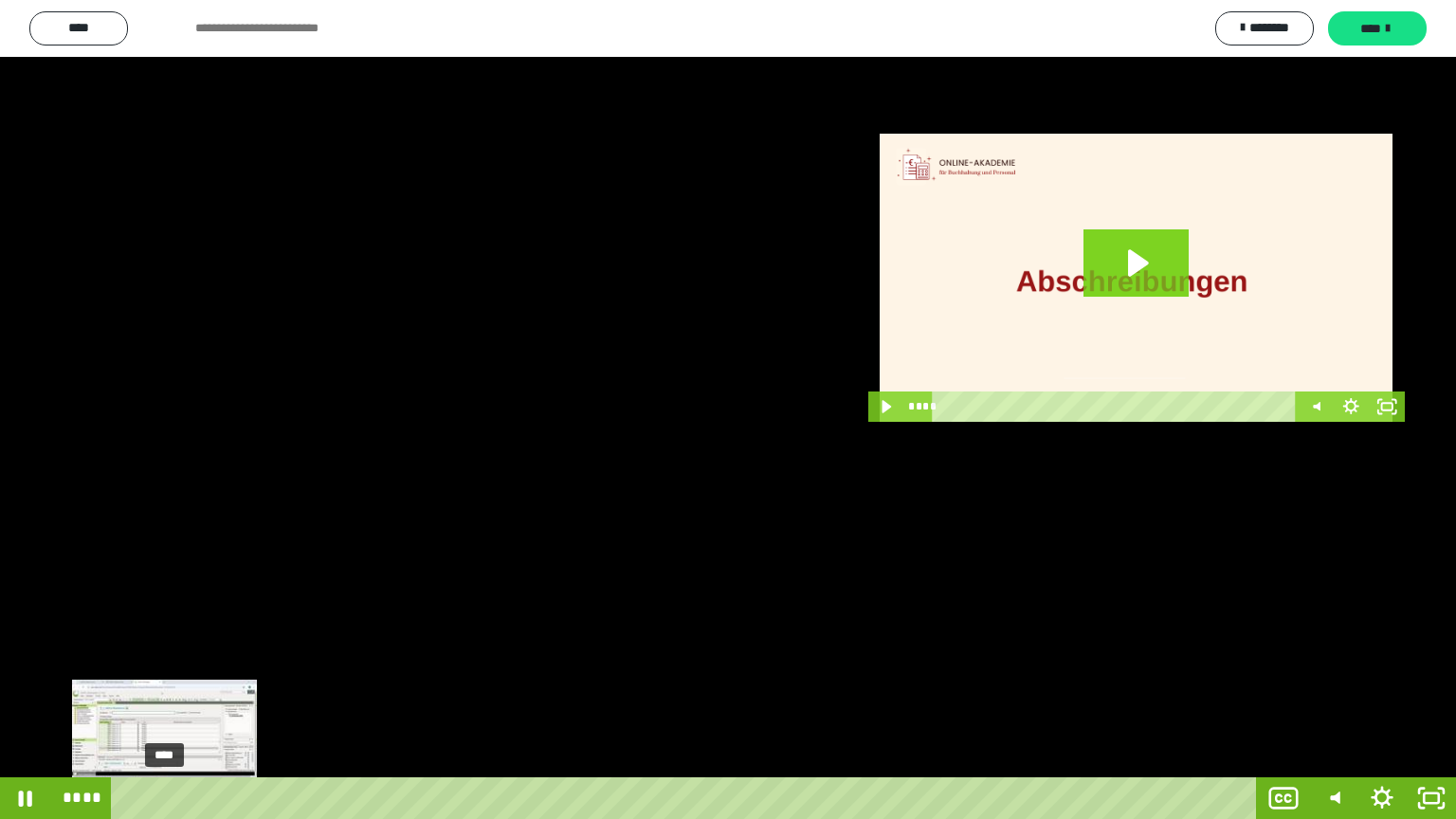 click on "****" at bounding box center [687, 798] 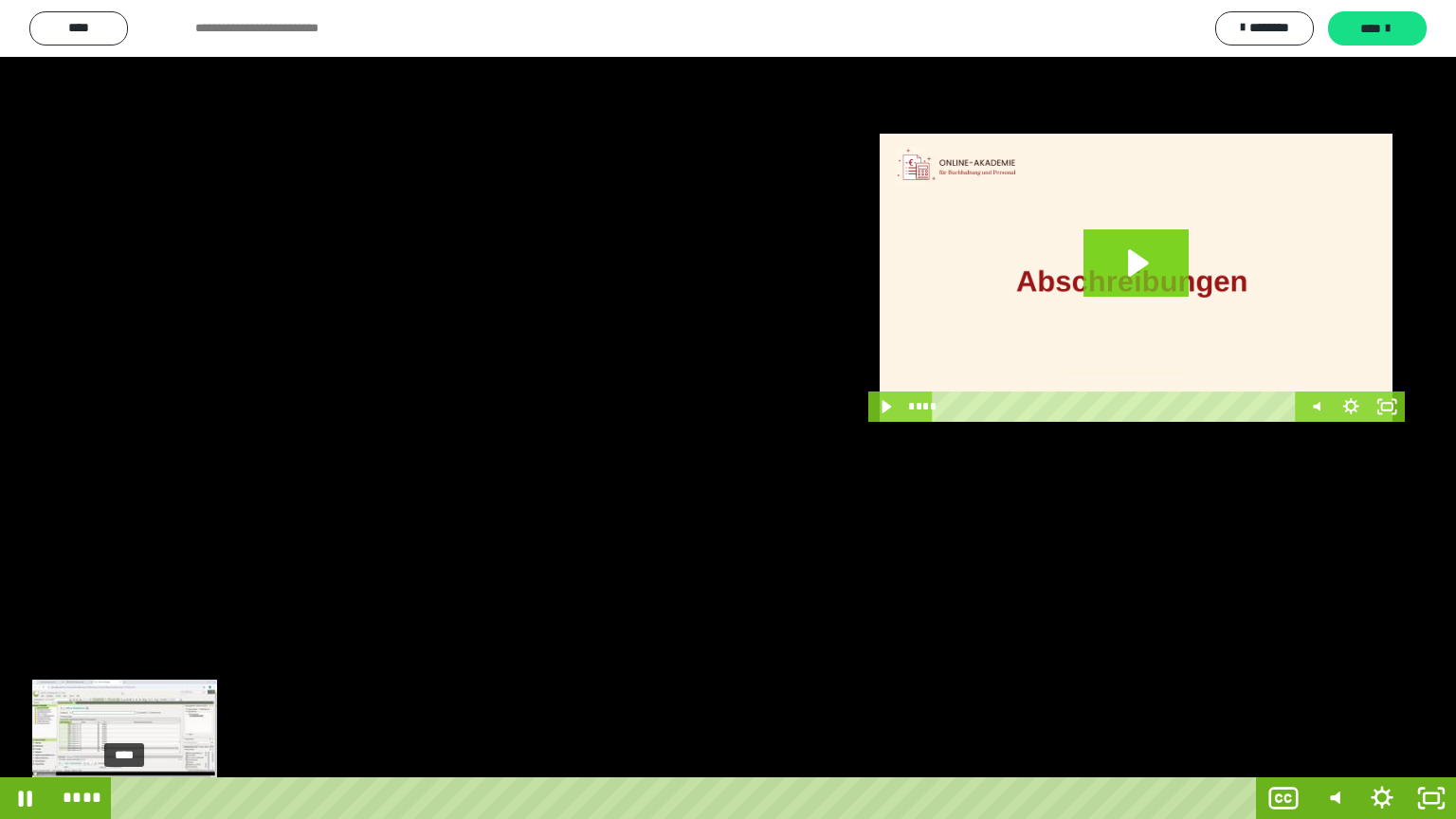 click on "****" at bounding box center [687, 798] 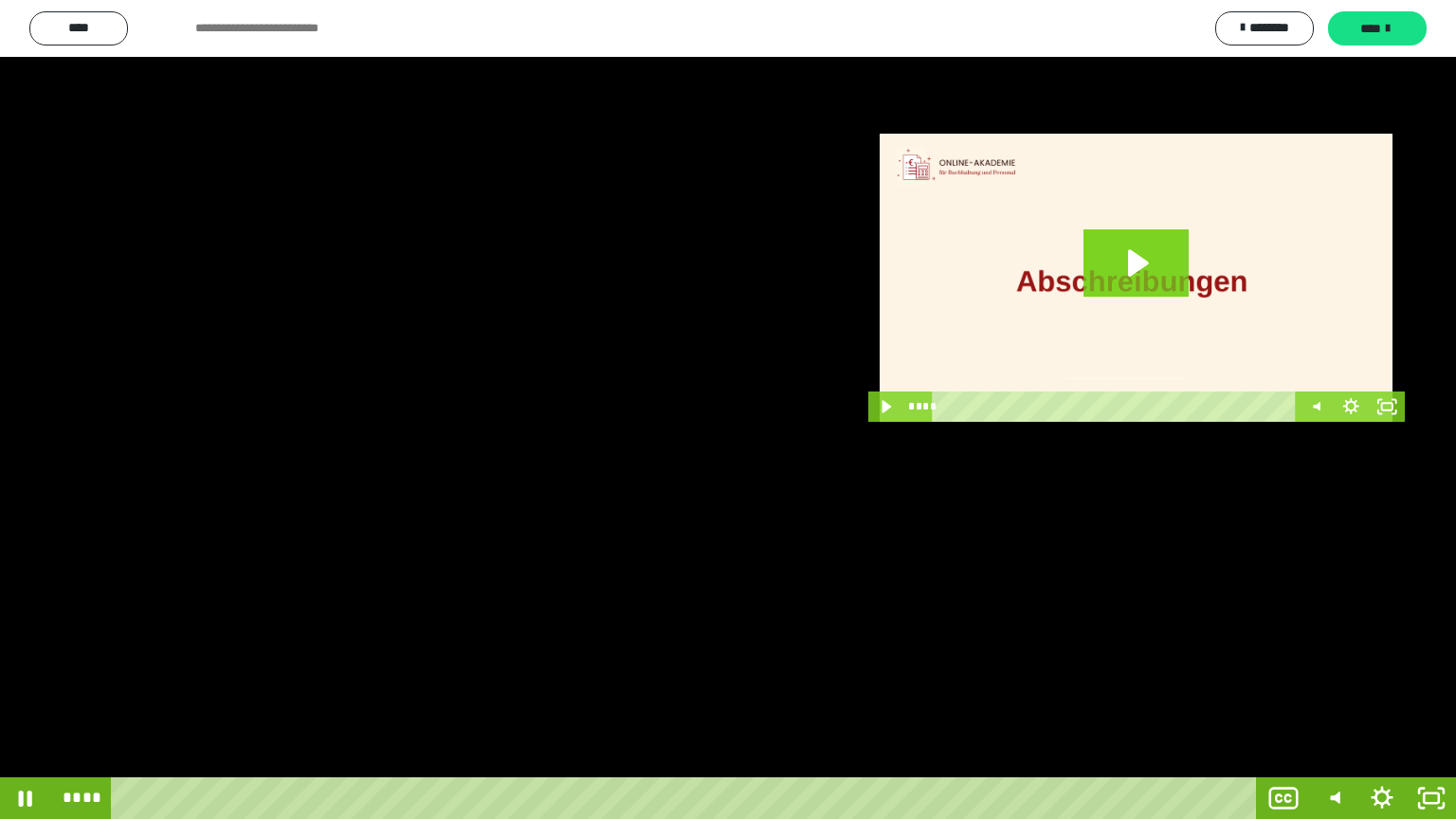 click at bounding box center [728, 410] 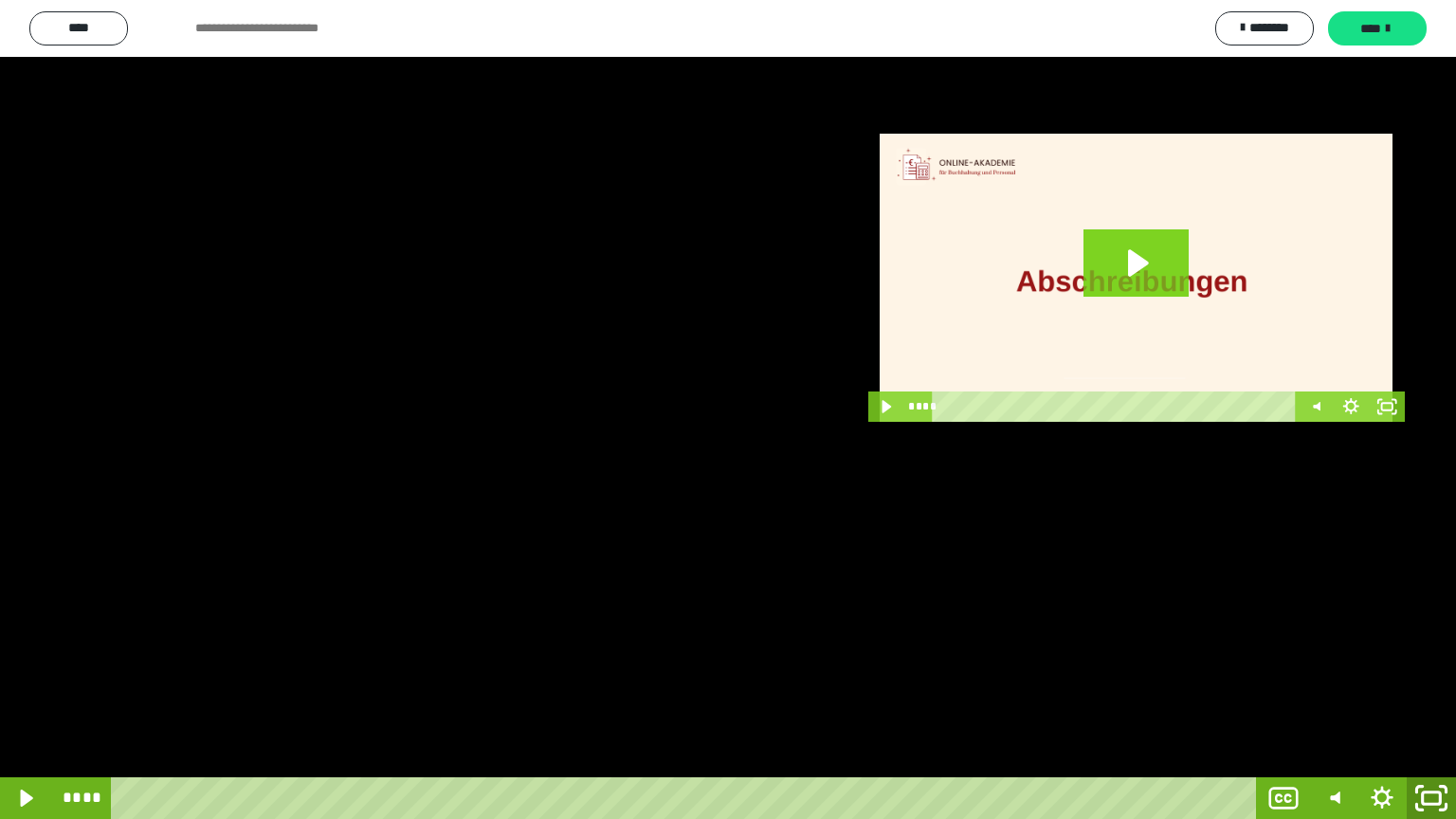 click 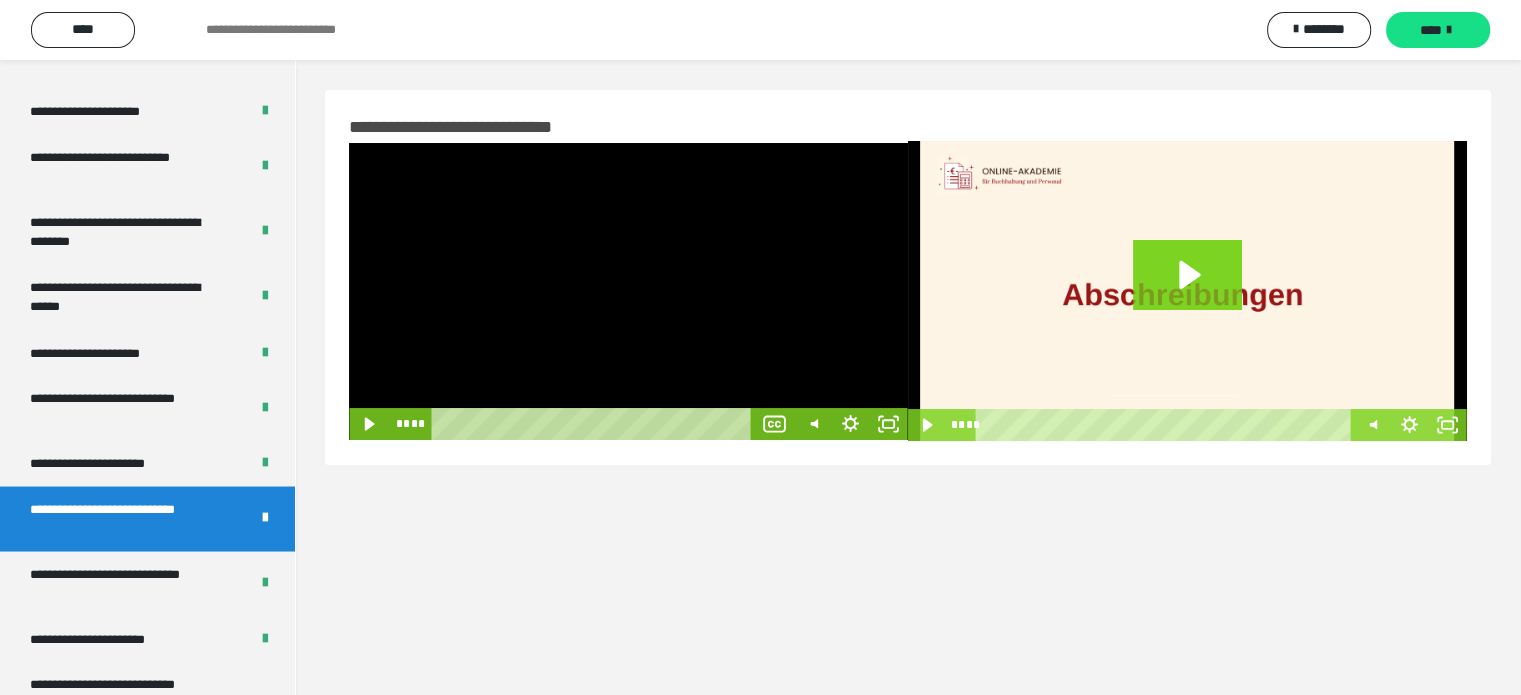click at bounding box center (628, 291) 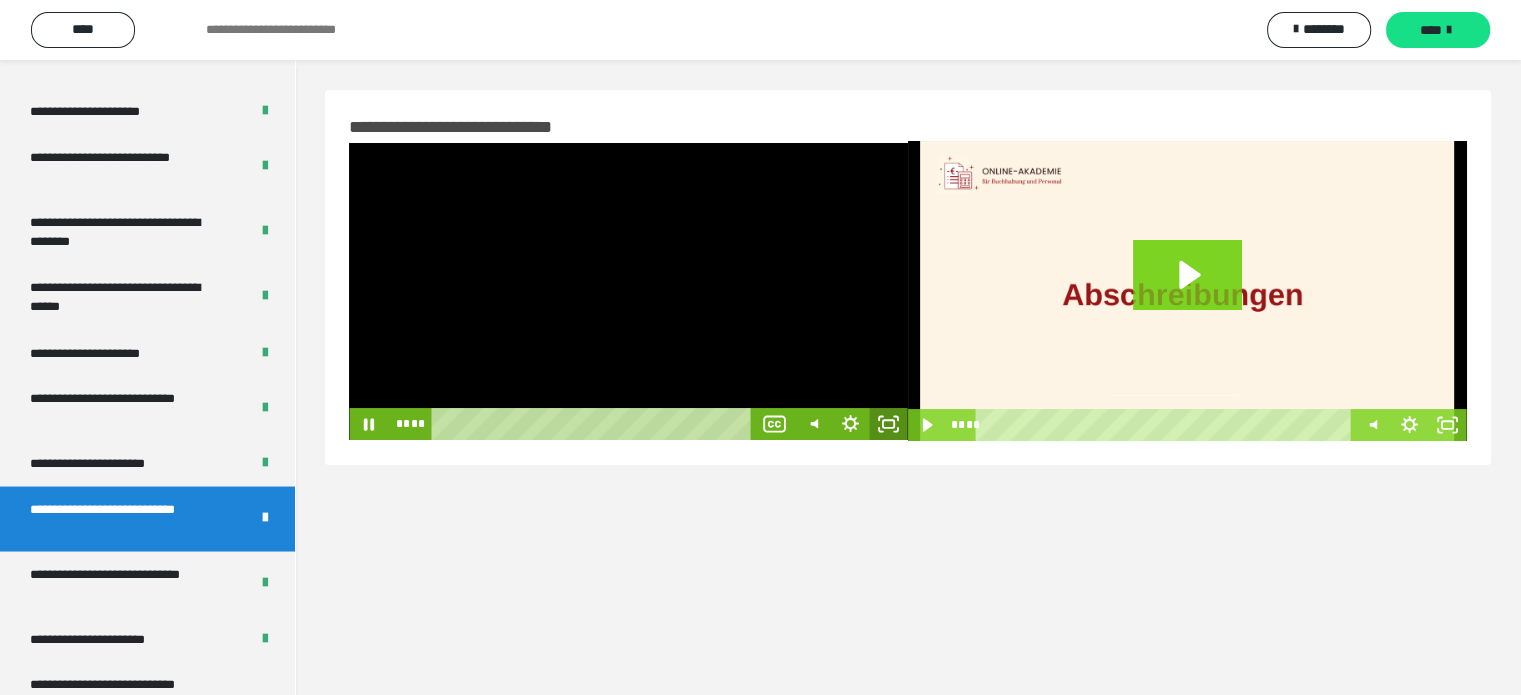 drag, startPoint x: 888, startPoint y: 421, endPoint x: 875, endPoint y: 544, distance: 123.68508 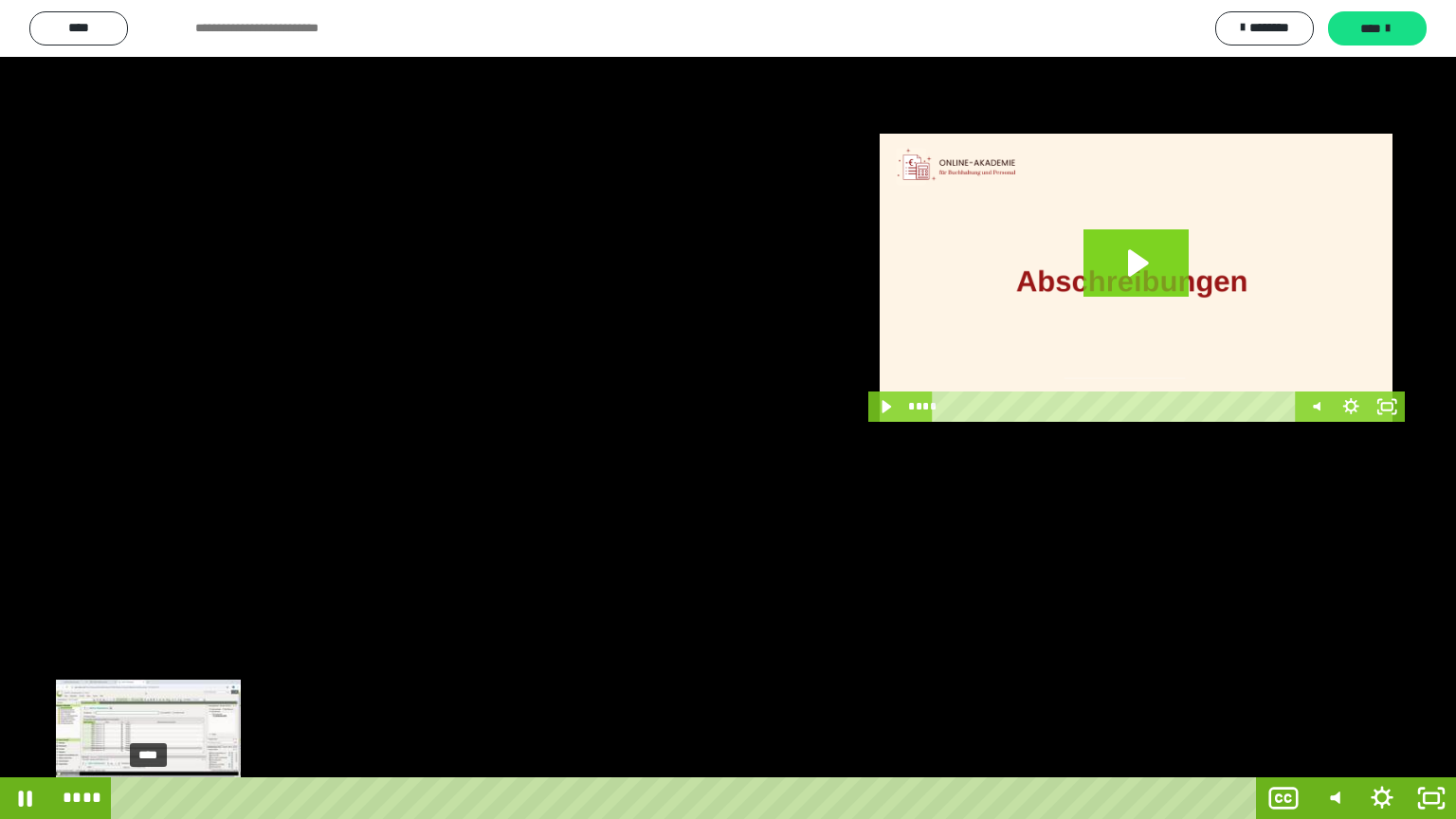 click on "****" at bounding box center (687, 798) 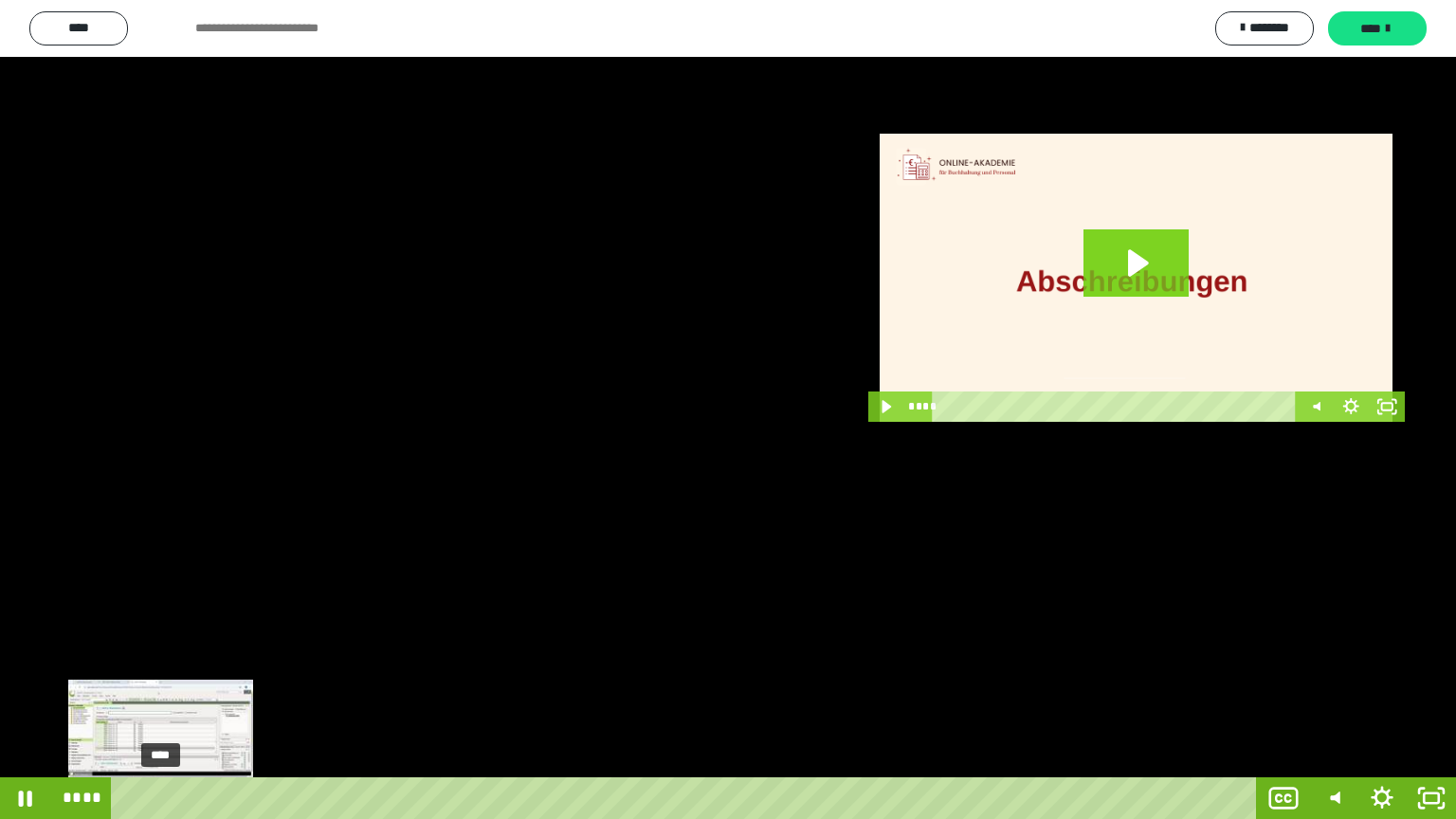 click on "****" at bounding box center [687, 798] 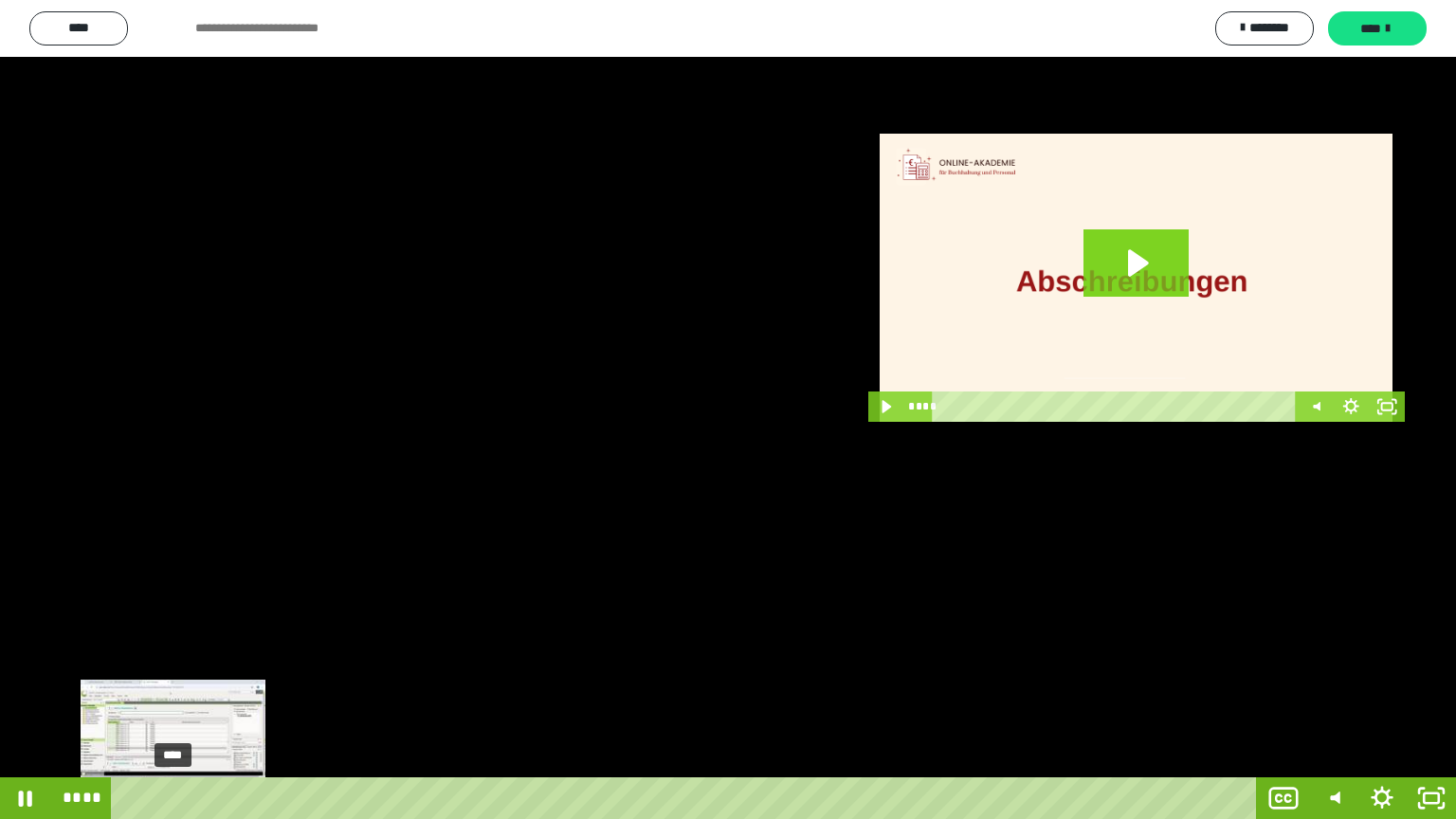 click on "****" at bounding box center (687, 798) 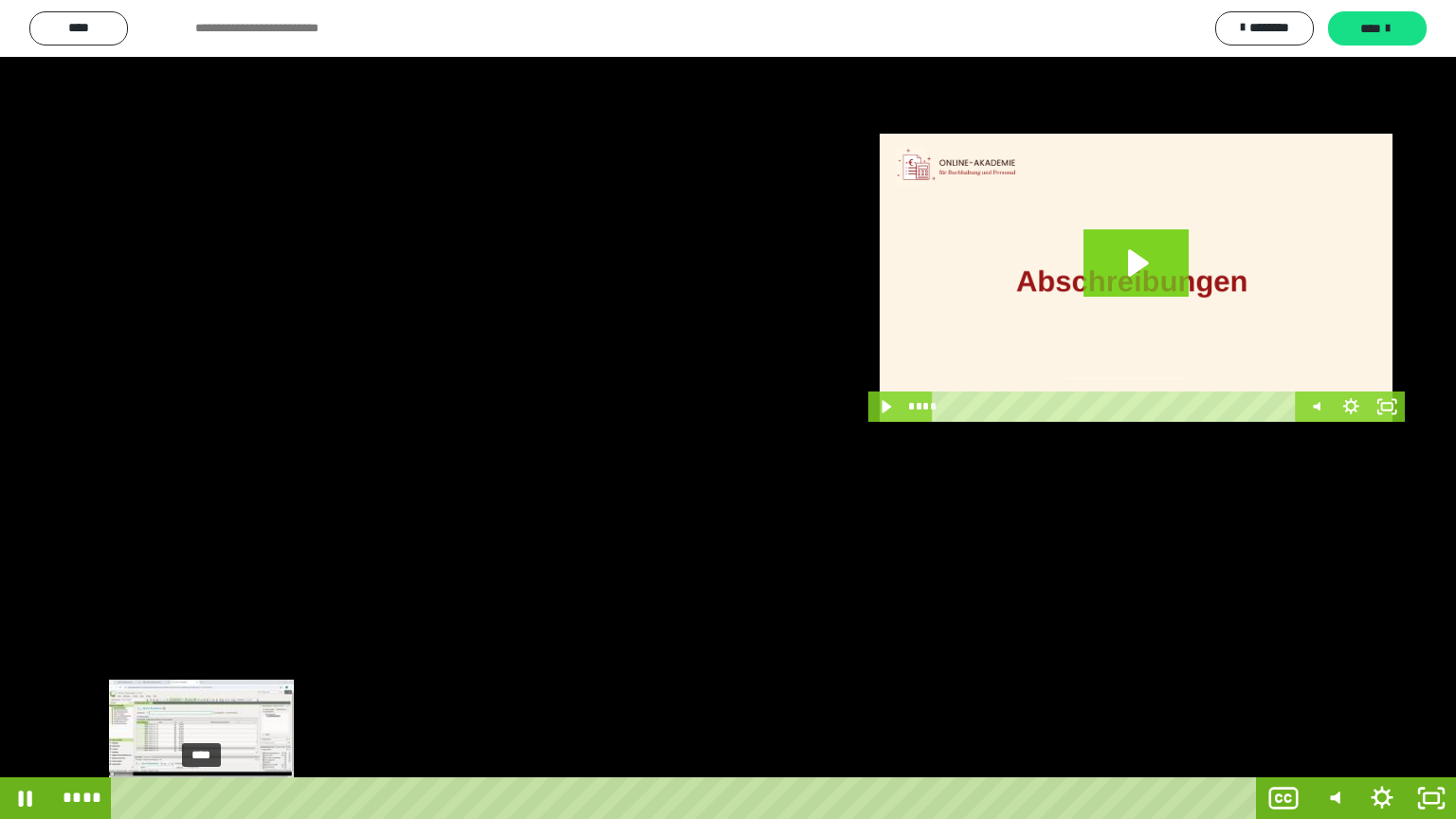 click on "****" at bounding box center (687, 798) 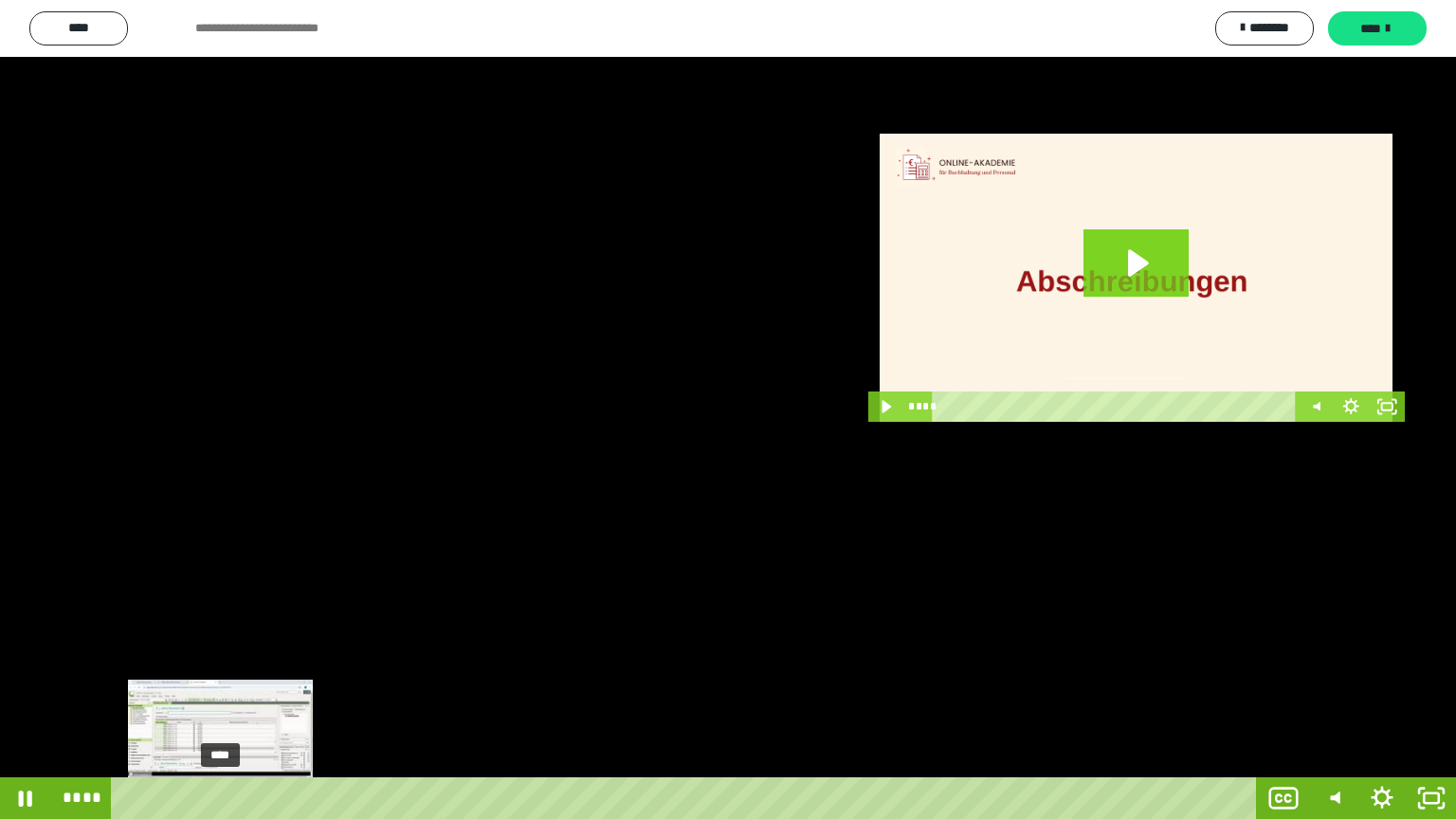 click on "****" at bounding box center [687, 798] 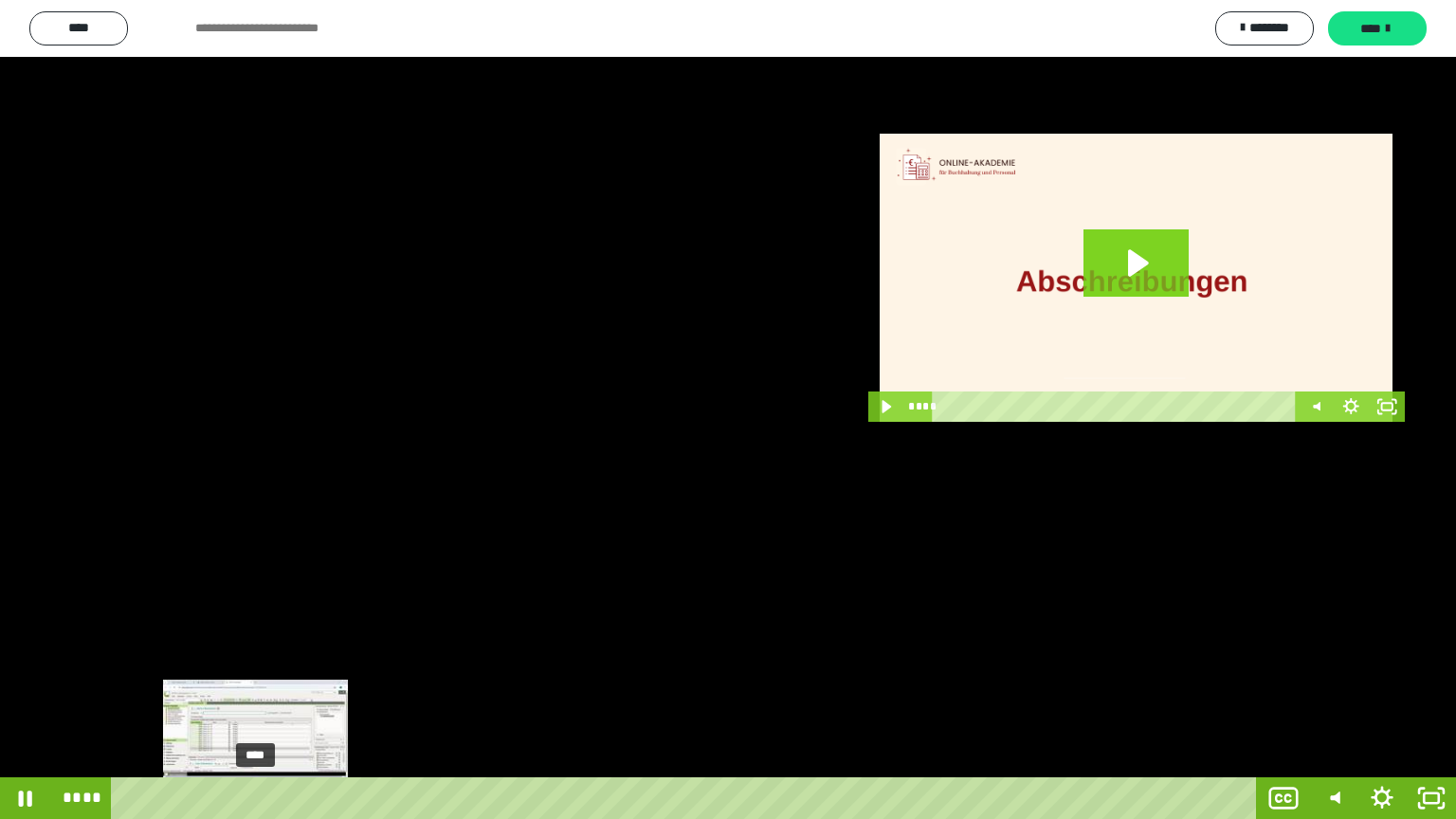 click on "****" at bounding box center (687, 798) 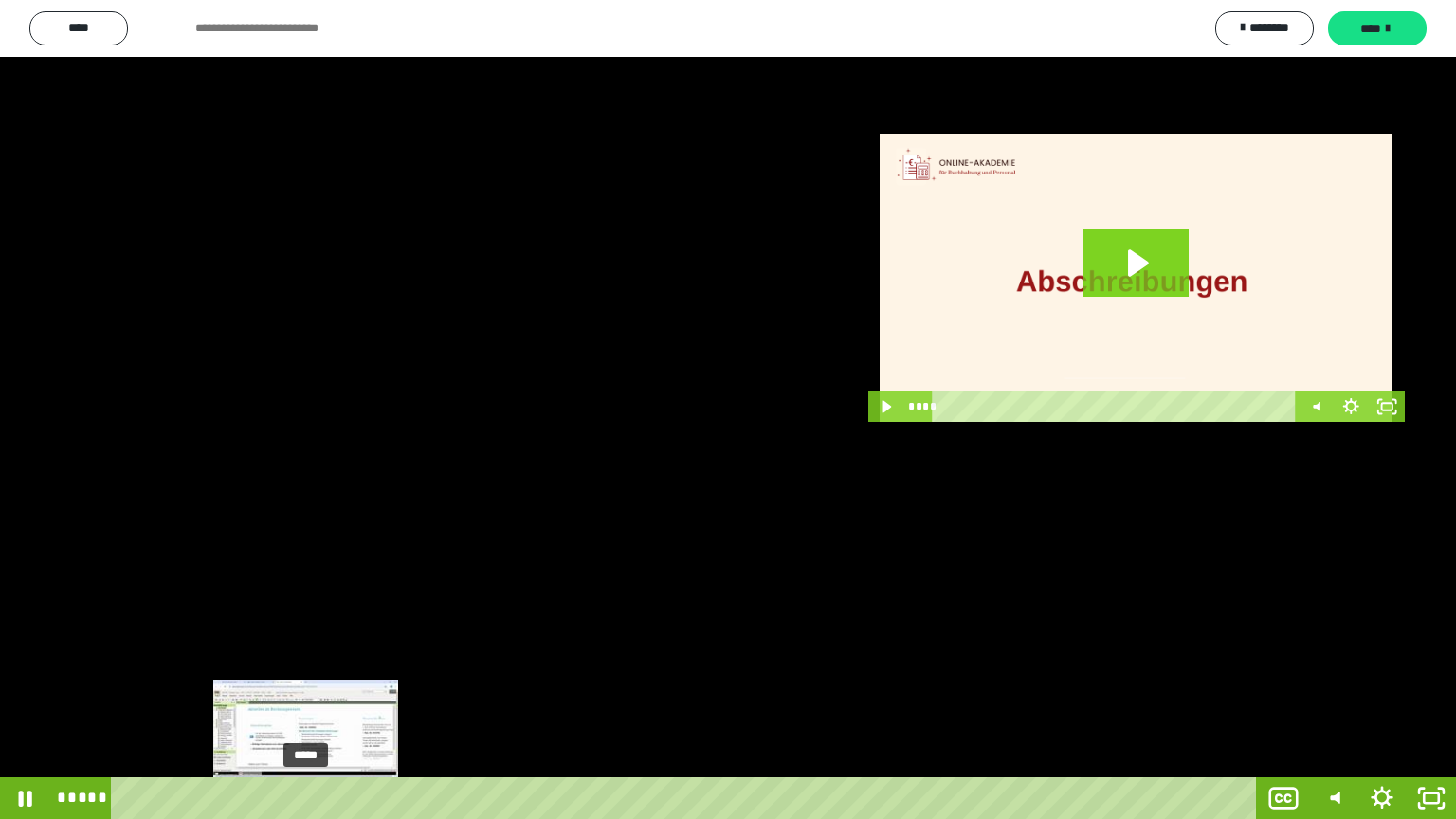 click on "*****" at bounding box center (687, 798) 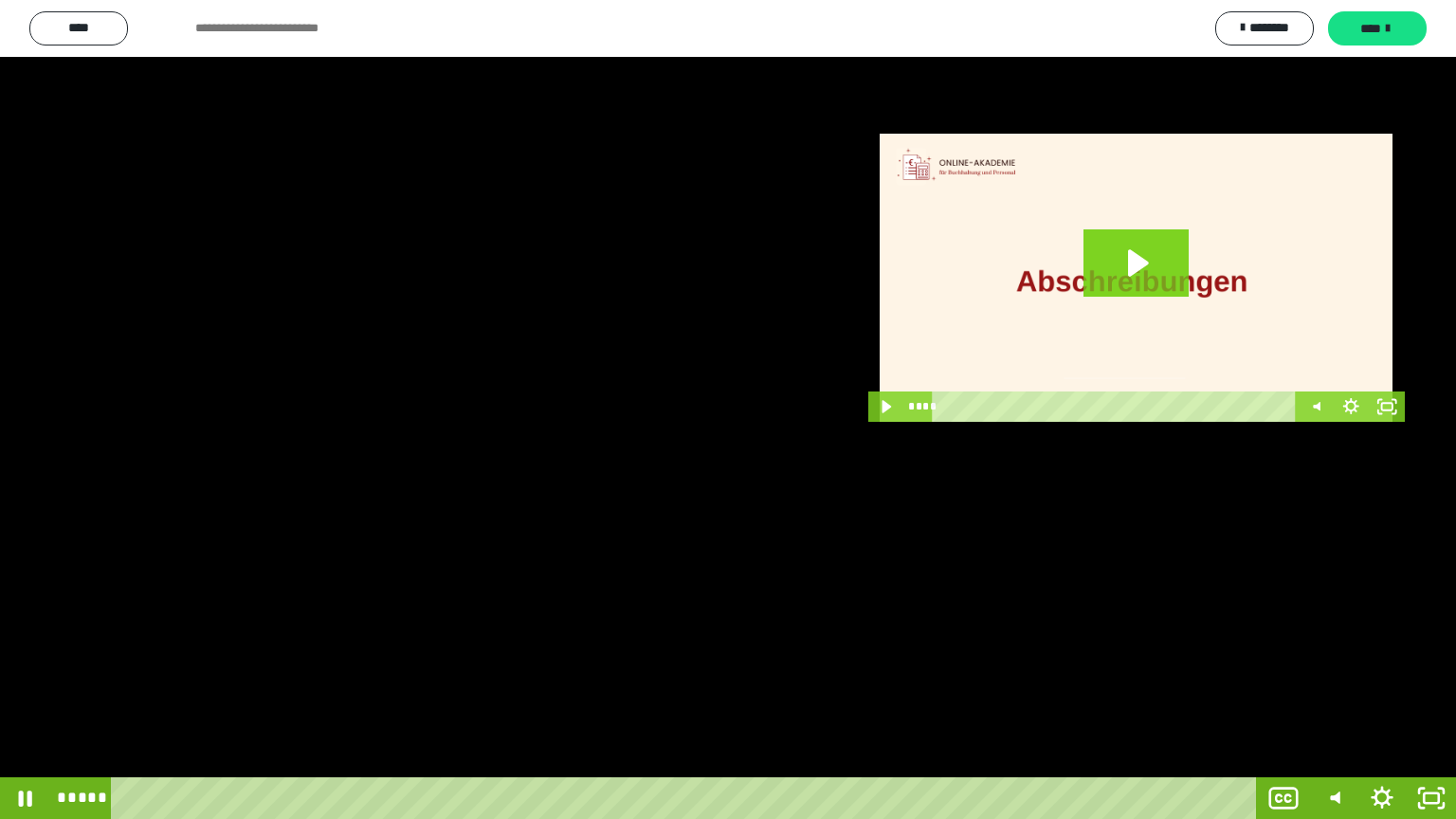 click at bounding box center [728, 410] 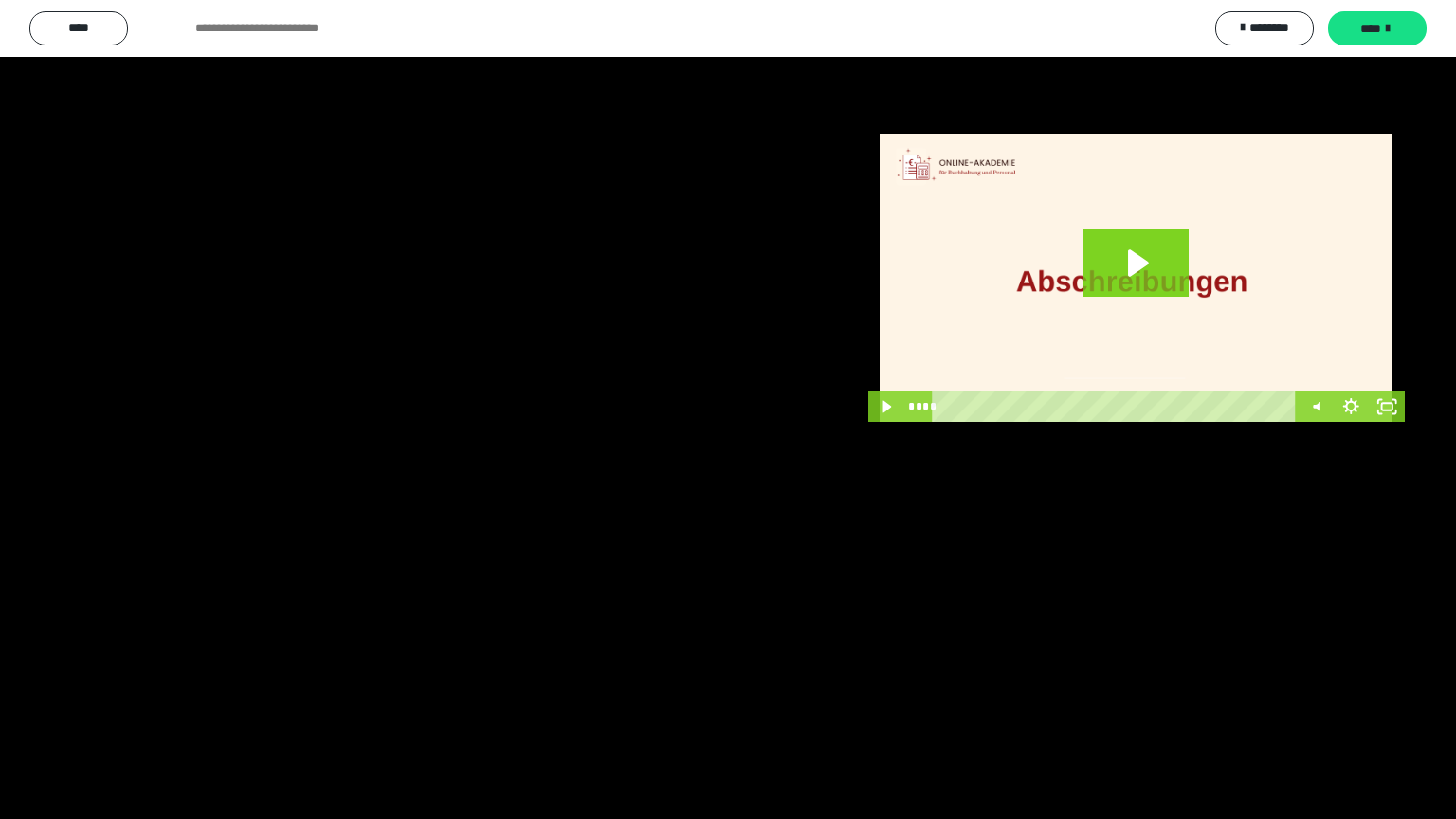 click at bounding box center [728, 410] 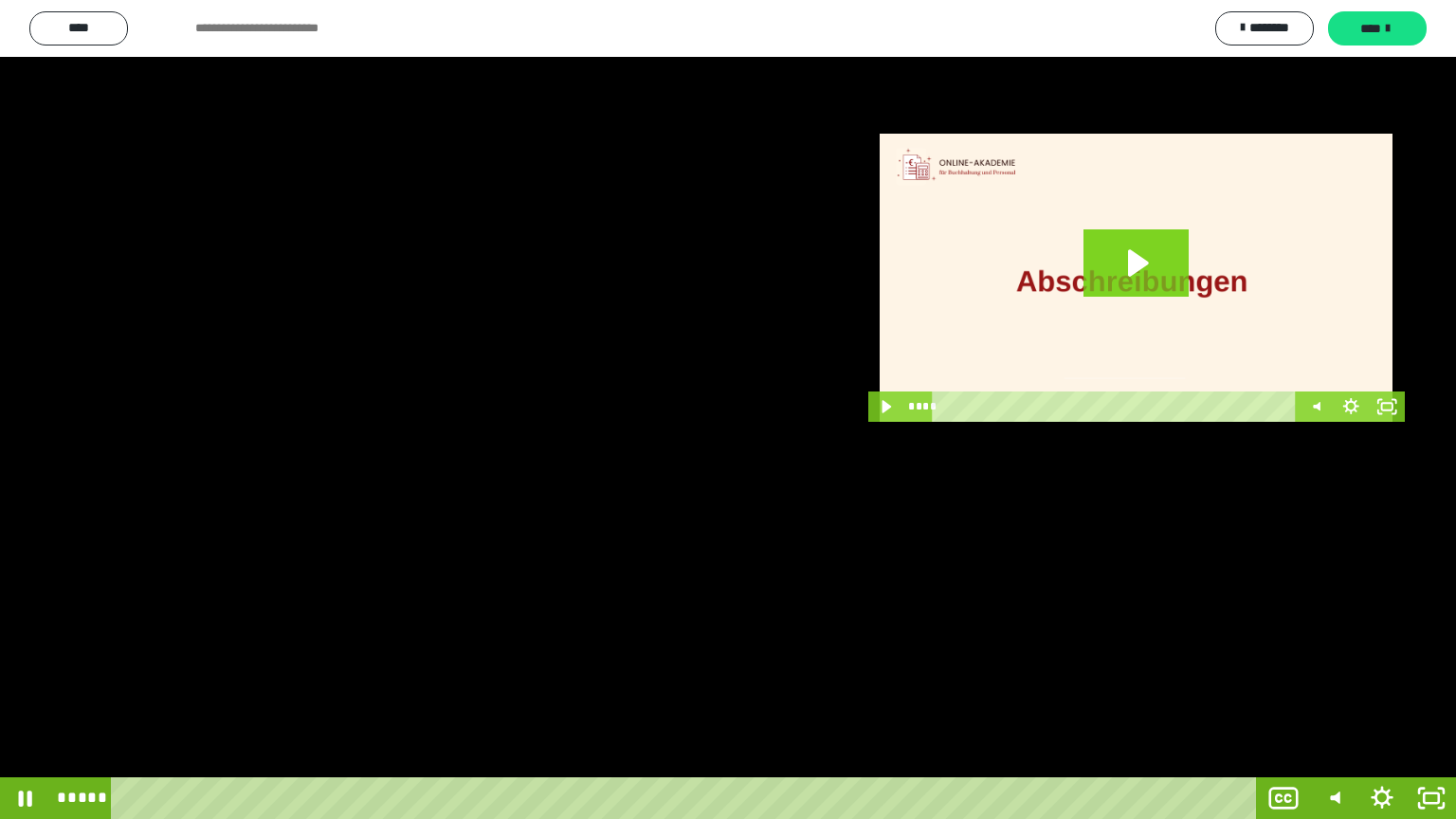 click at bounding box center (728, 410) 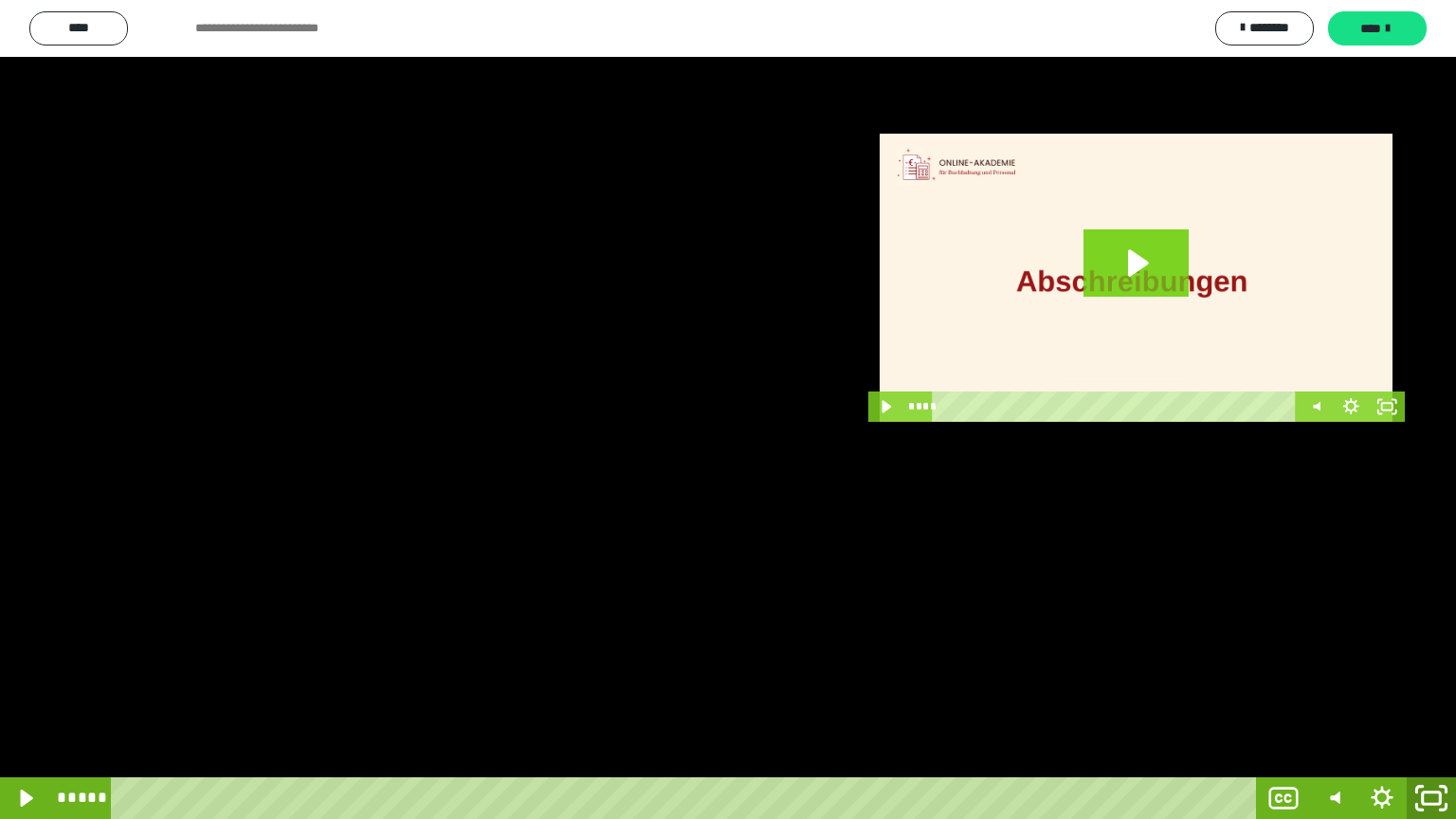 click 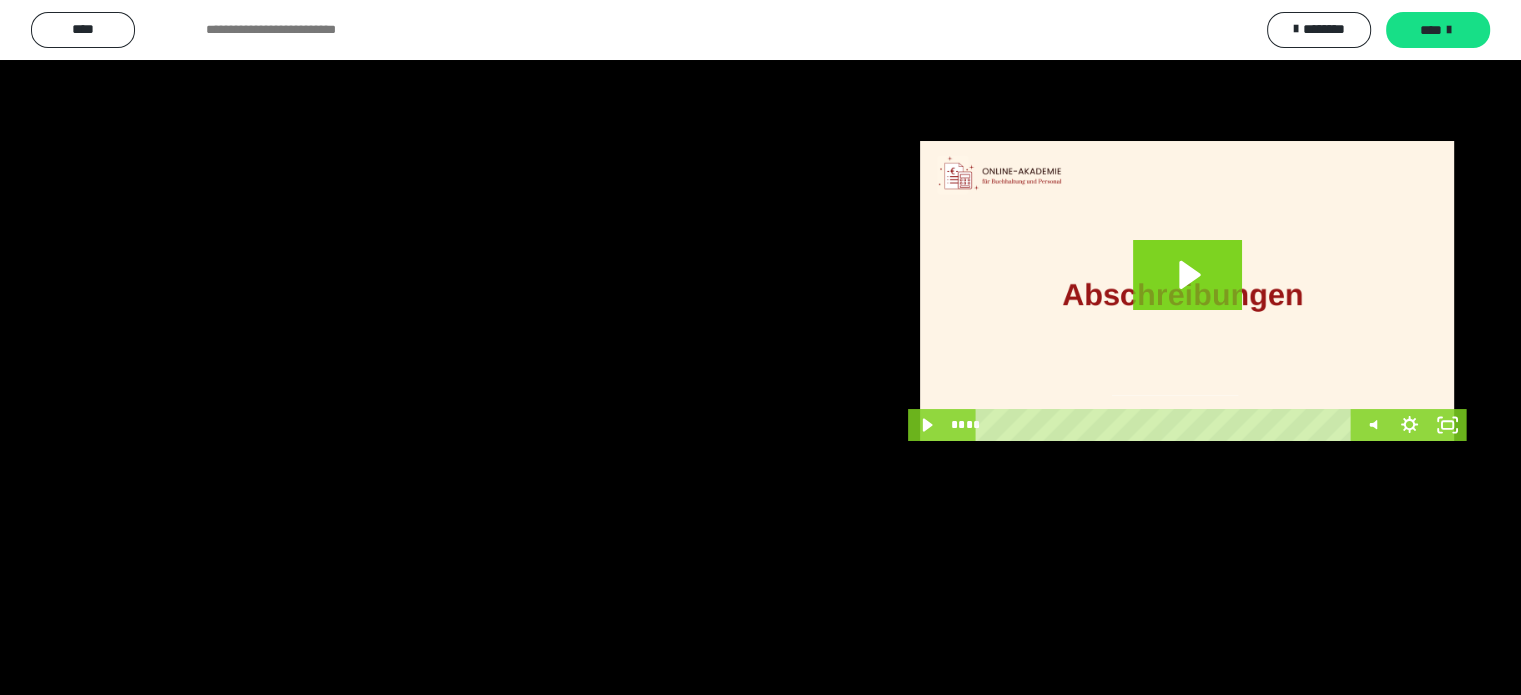 scroll, scrollTop: 3542, scrollLeft: 0, axis: vertical 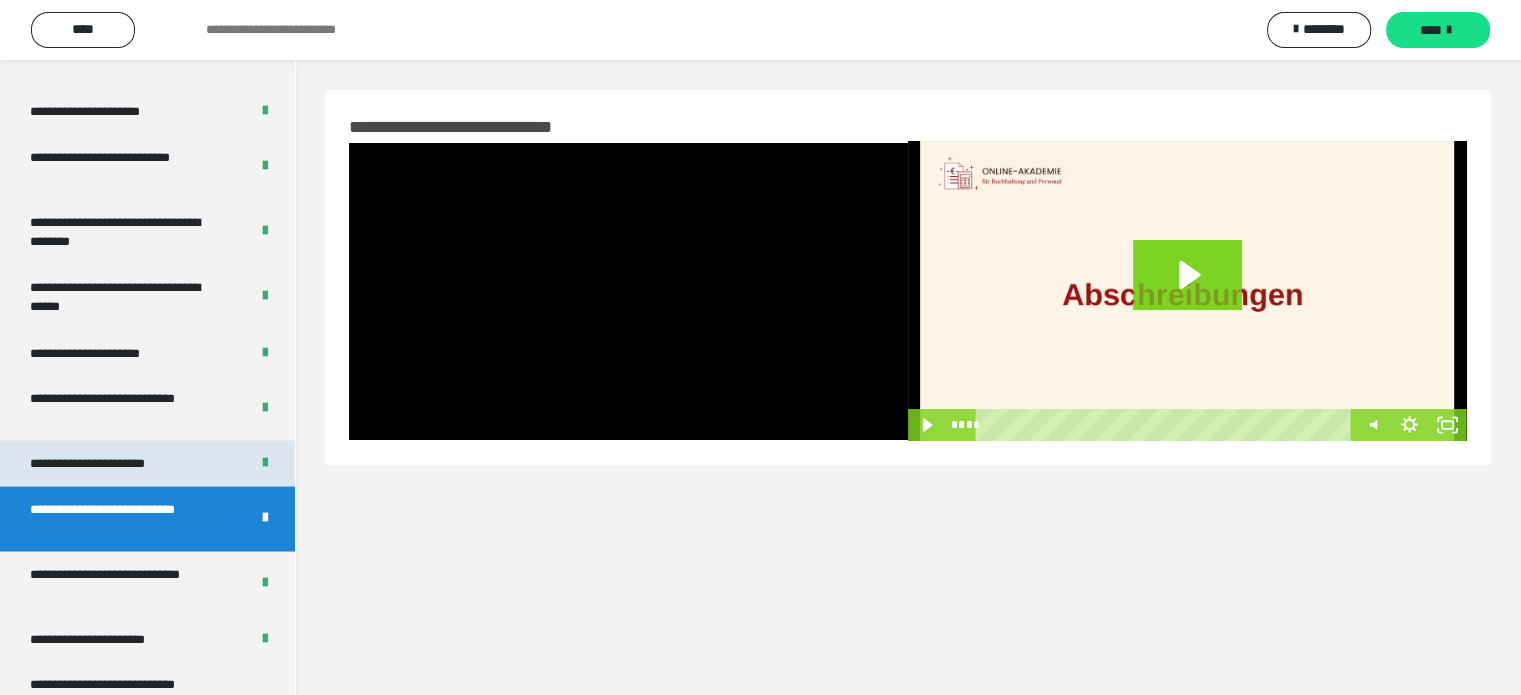 click on "**********" at bounding box center (111, 463) 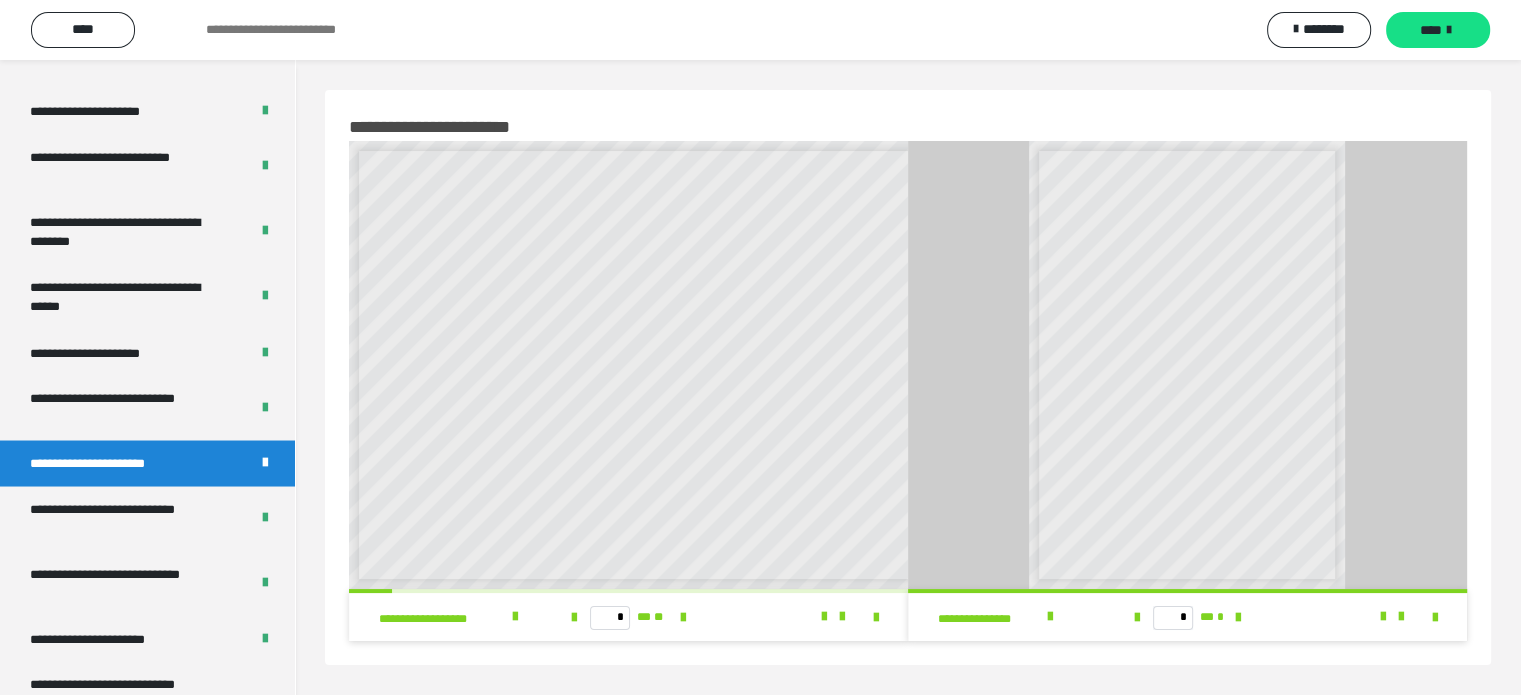 scroll, scrollTop: 8, scrollLeft: 0, axis: vertical 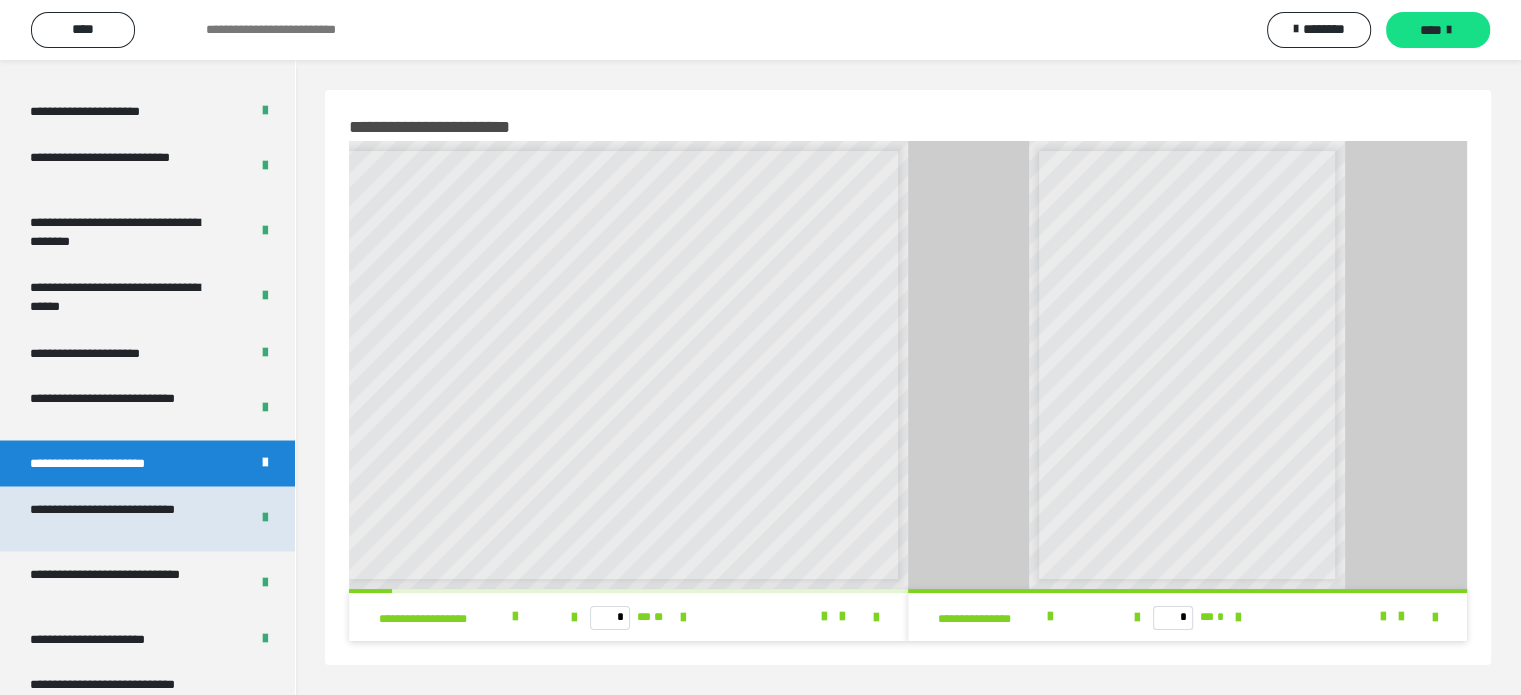 click on "**********" at bounding box center (124, 518) 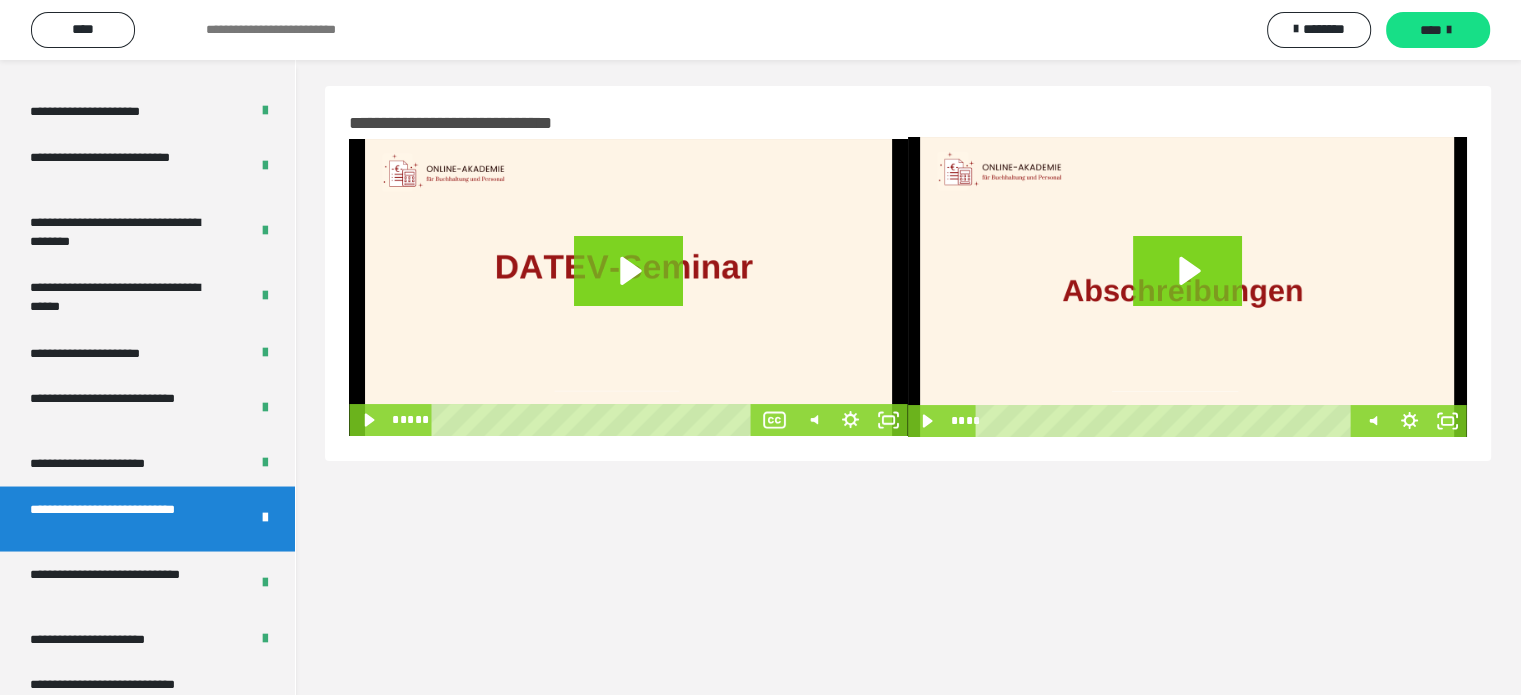 scroll, scrollTop: 5, scrollLeft: 0, axis: vertical 